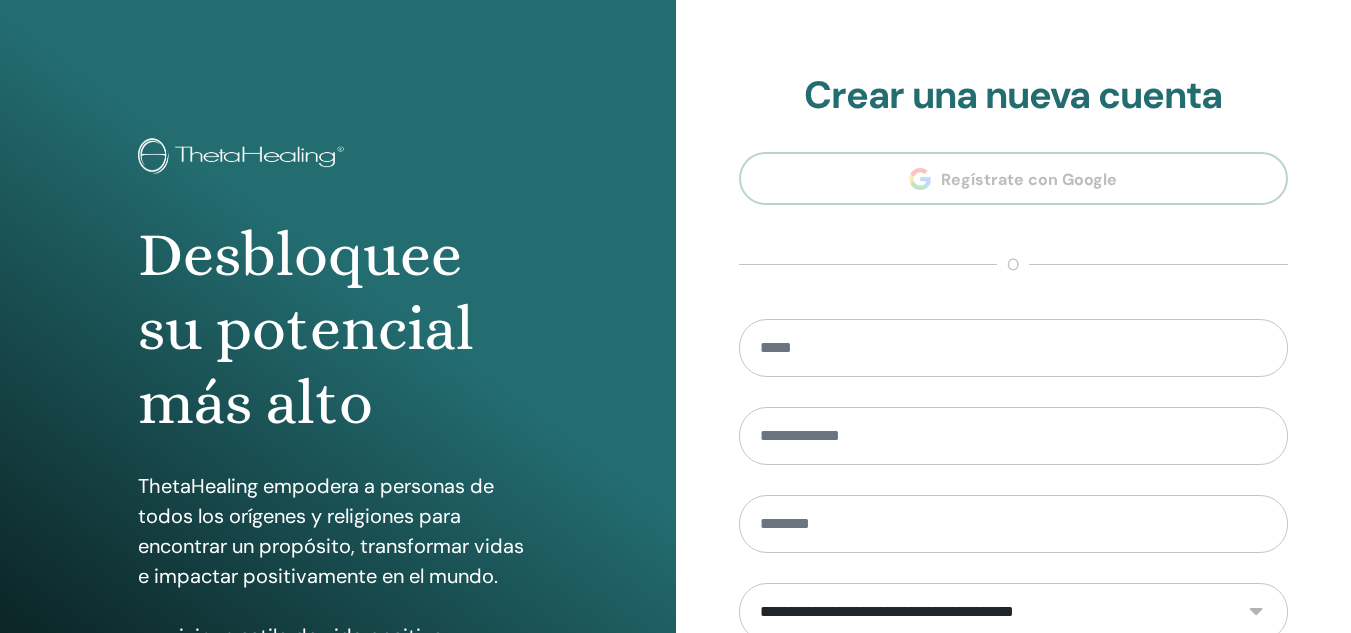 scroll, scrollTop: 0, scrollLeft: 0, axis: both 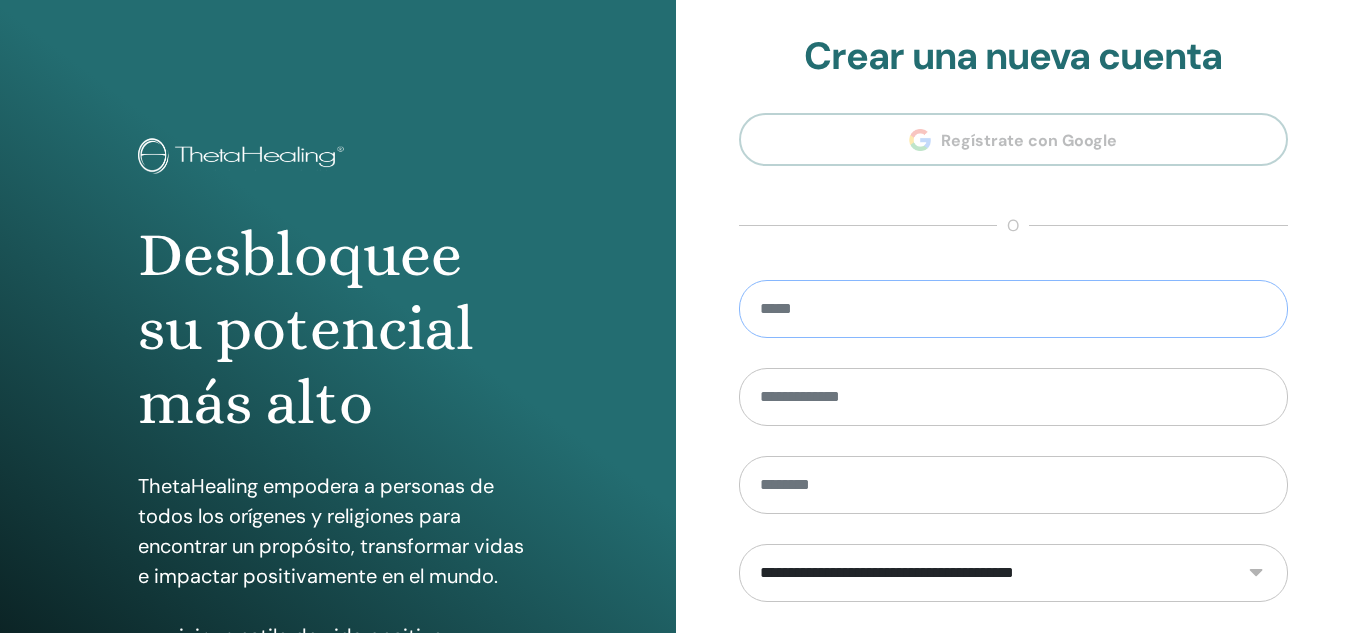 click at bounding box center [1014, 309] 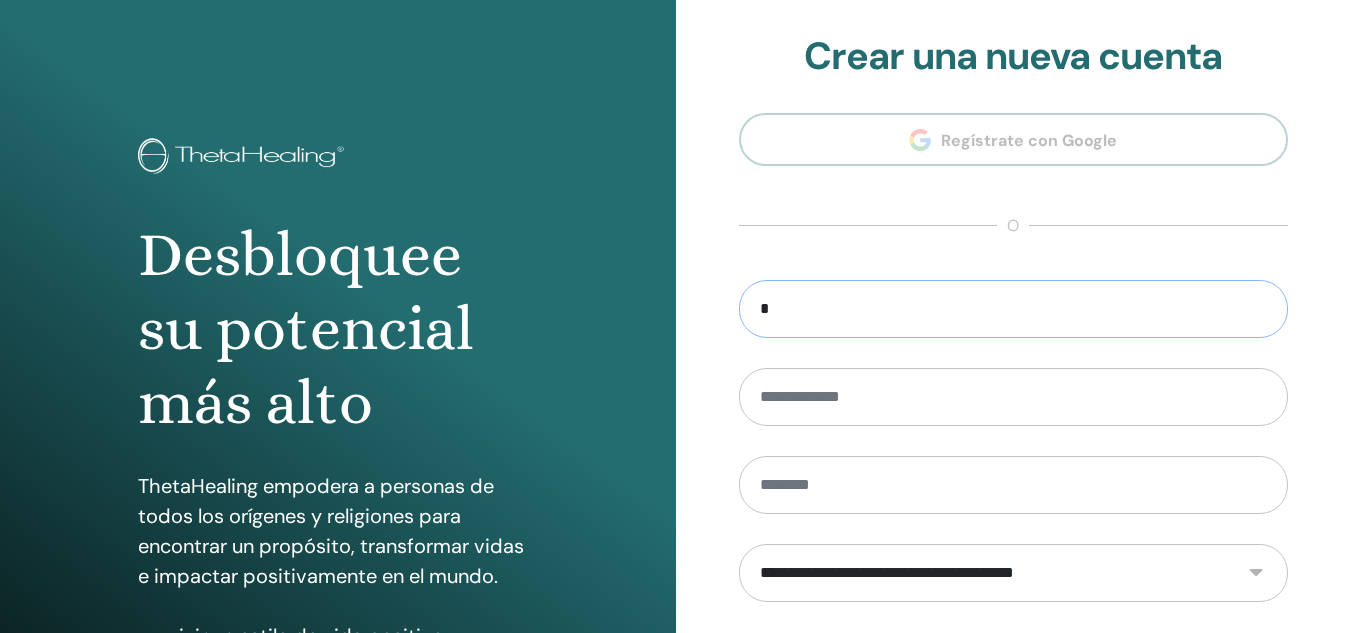 drag, startPoint x: 828, startPoint y: 307, endPoint x: 509, endPoint y: 361, distance: 323.53824 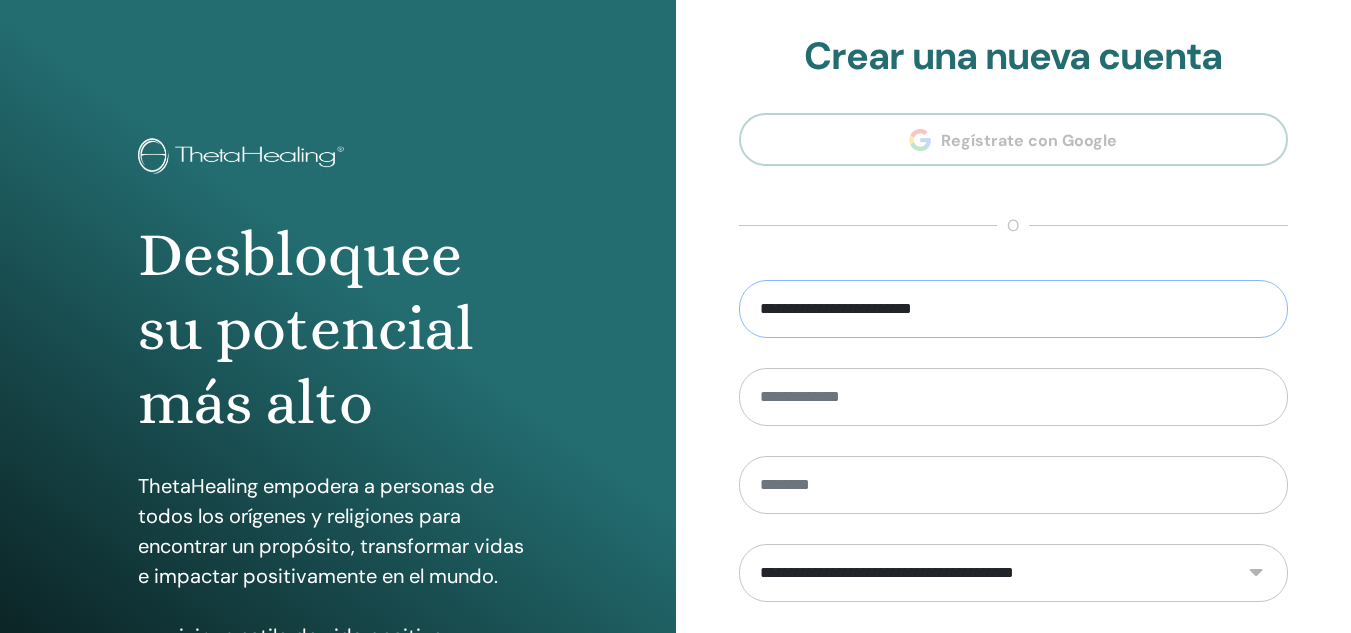 type on "**********" 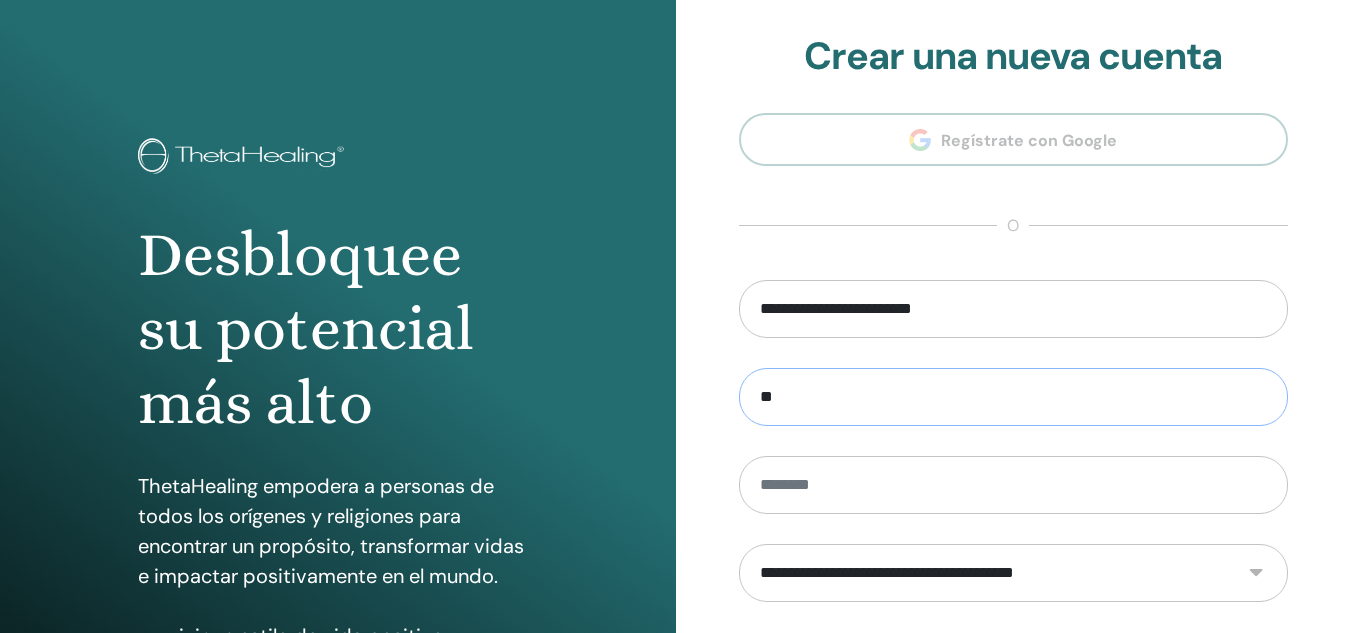 type on "*" 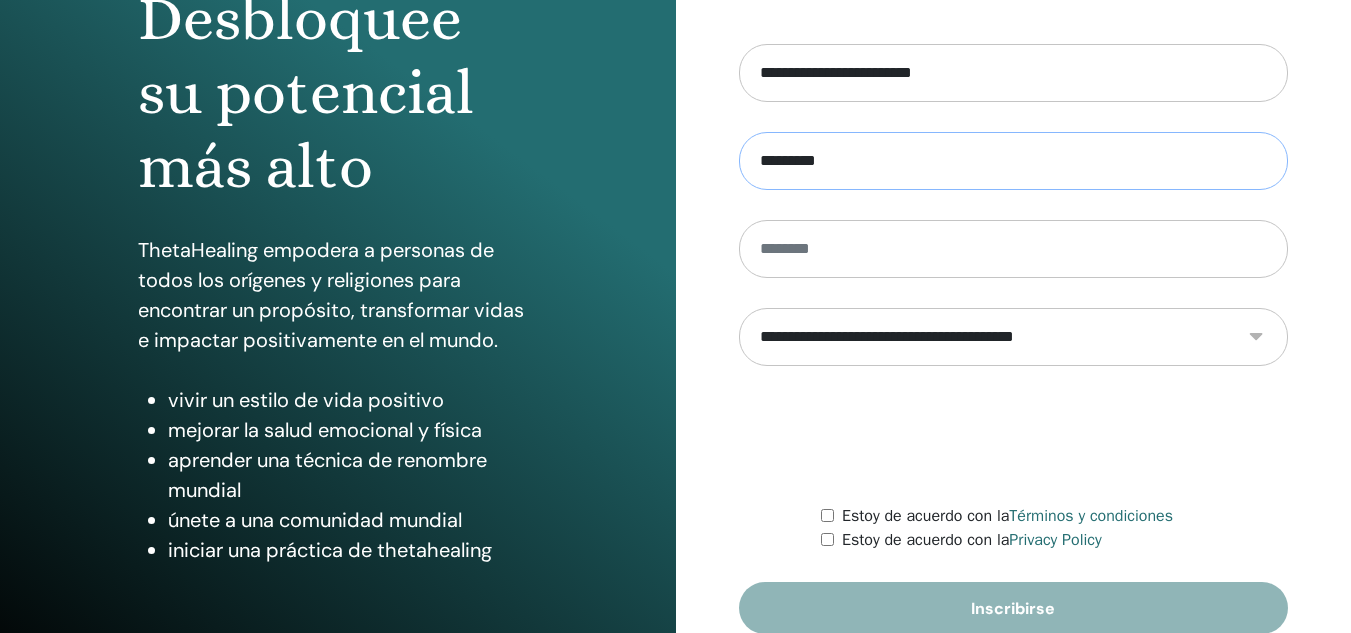 scroll, scrollTop: 300, scrollLeft: 0, axis: vertical 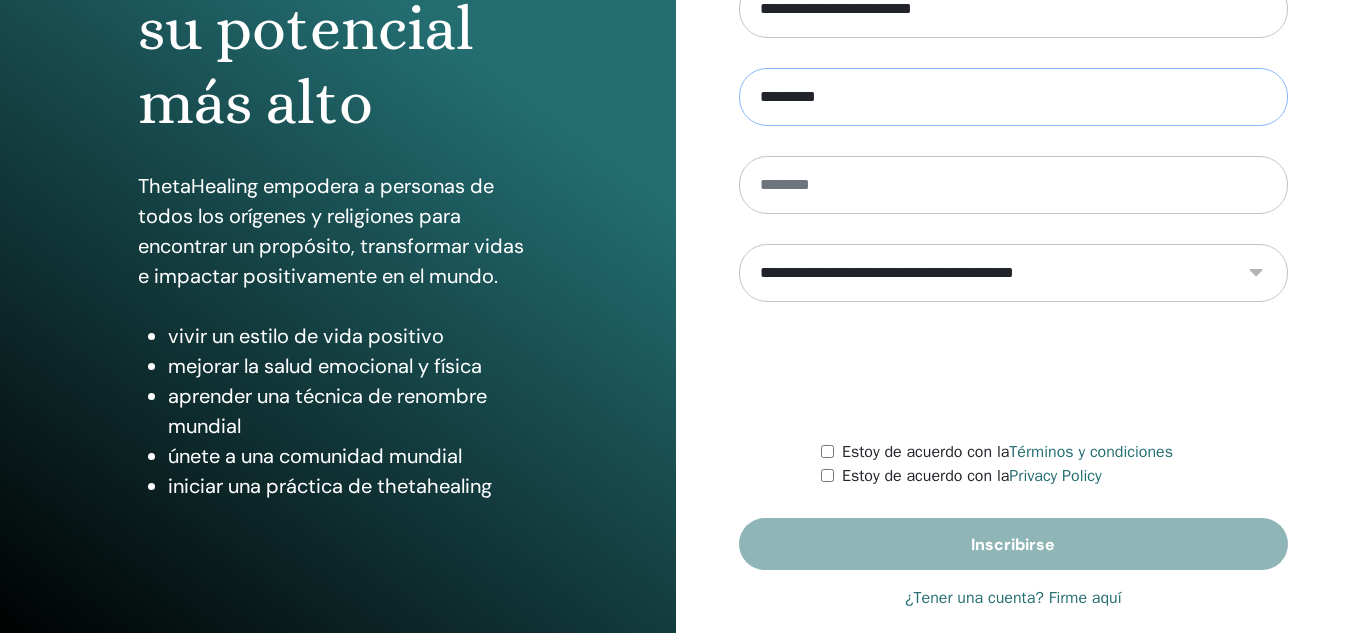 type on "*********" 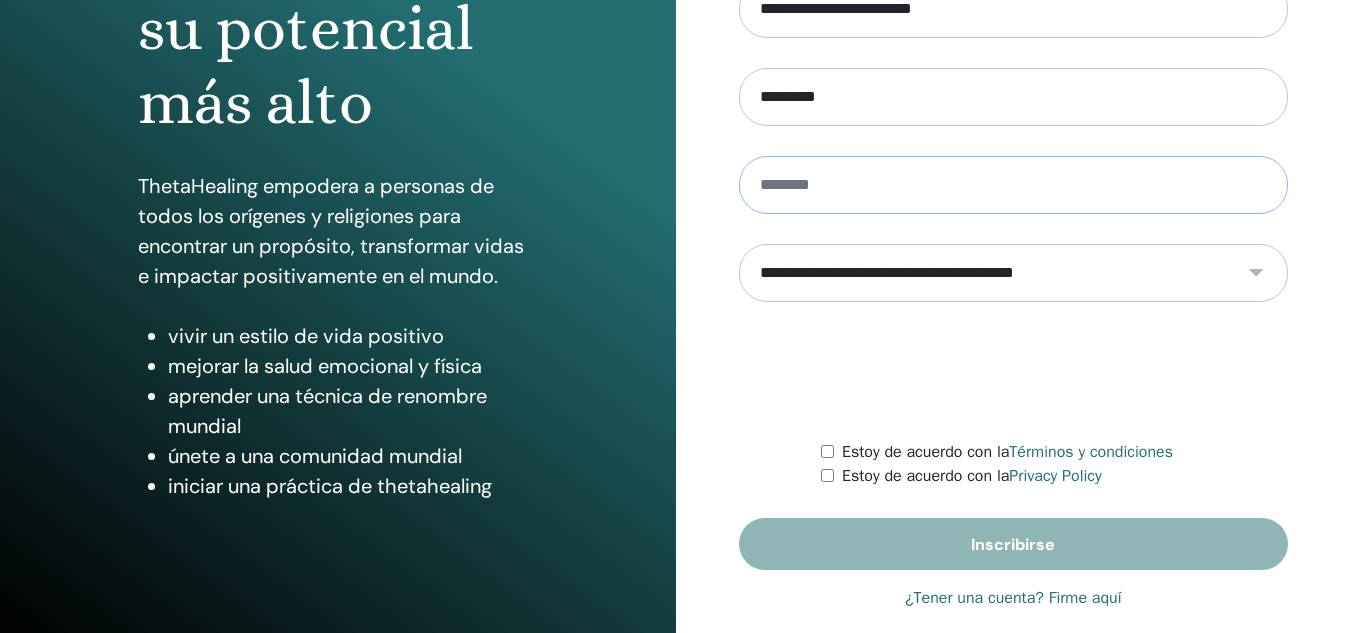 click at bounding box center [1014, 185] 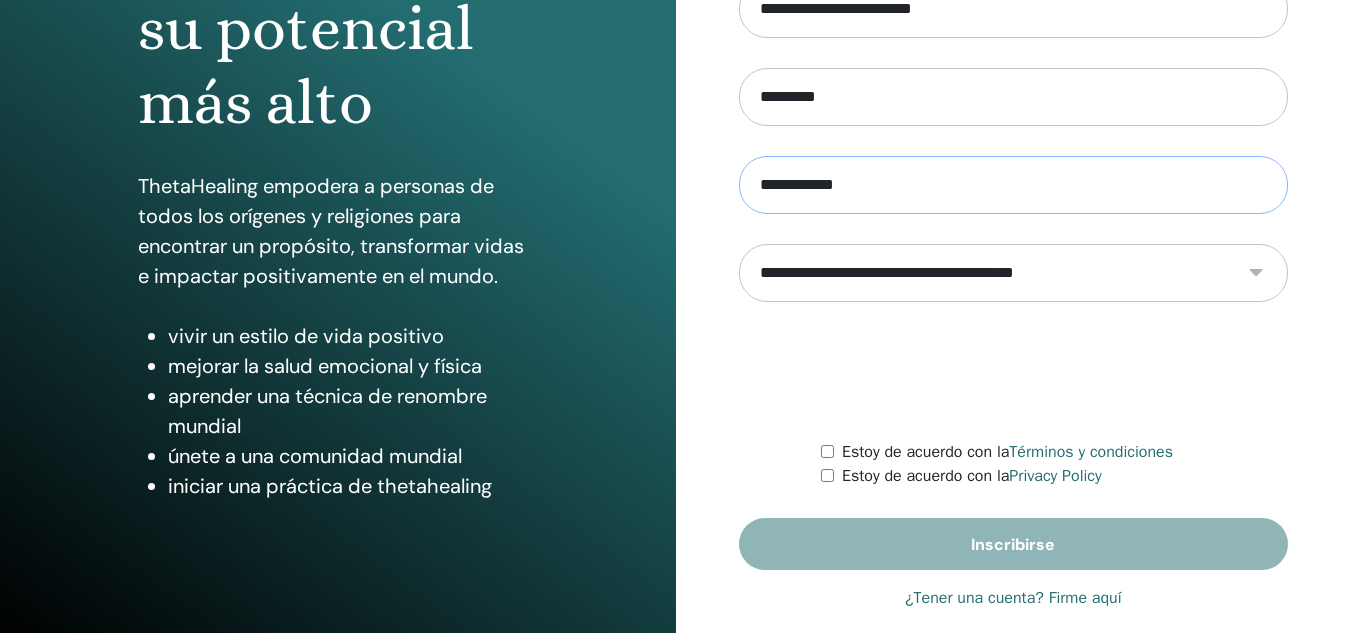 type on "**********" 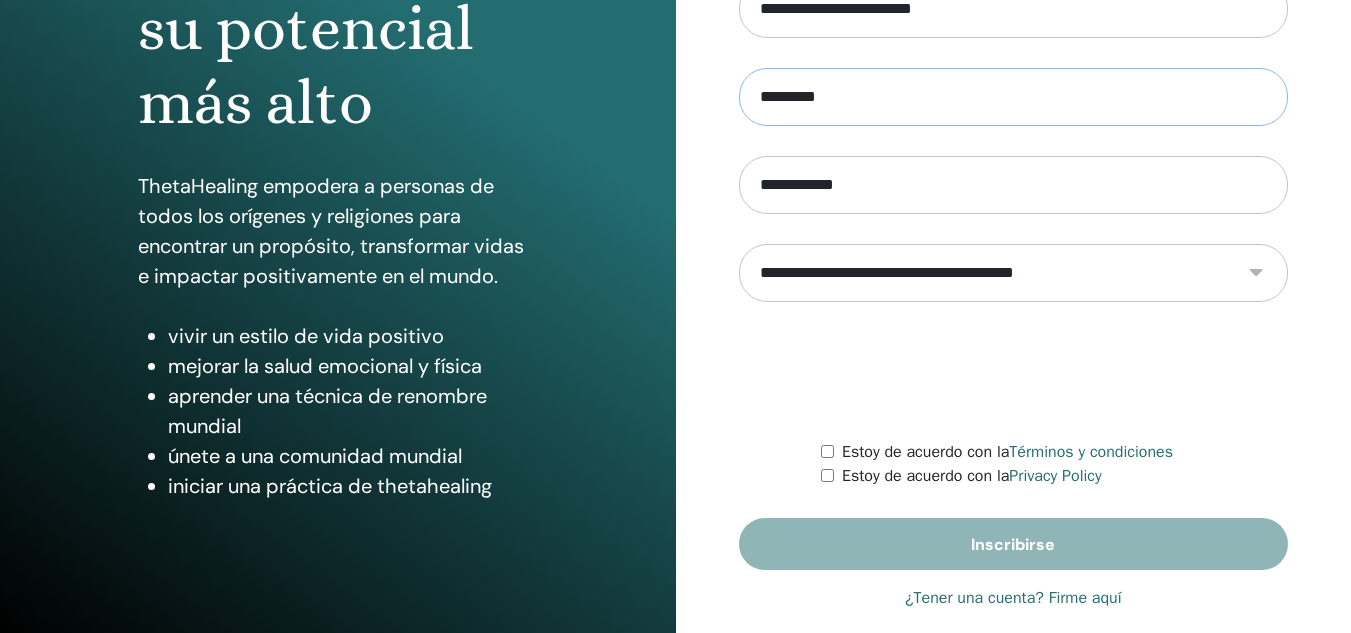 click on "*********" at bounding box center (1014, 97) 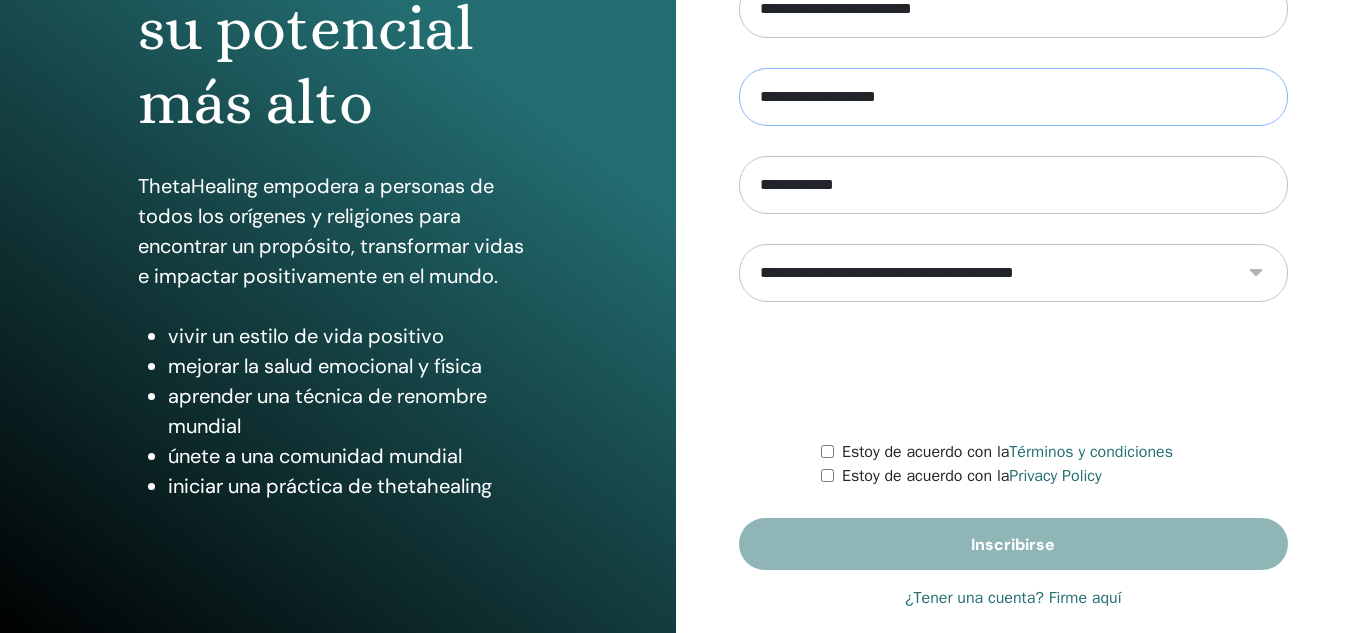 type on "**********" 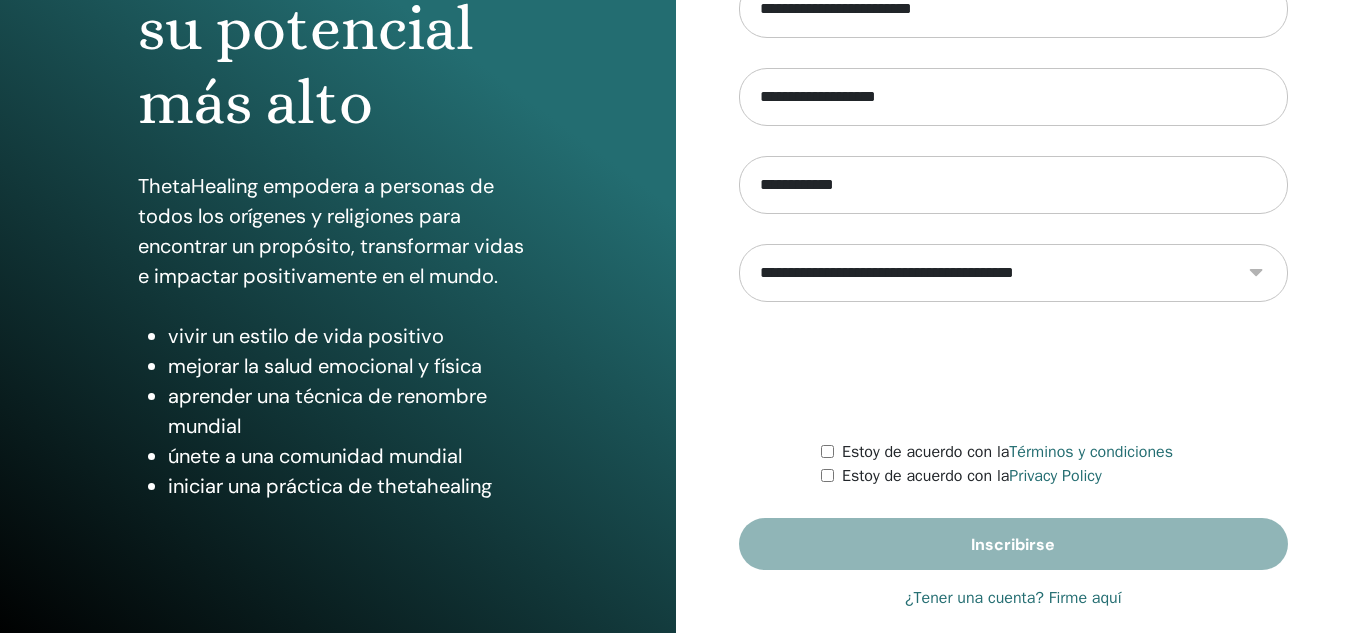click on "**********" at bounding box center [1014, 273] 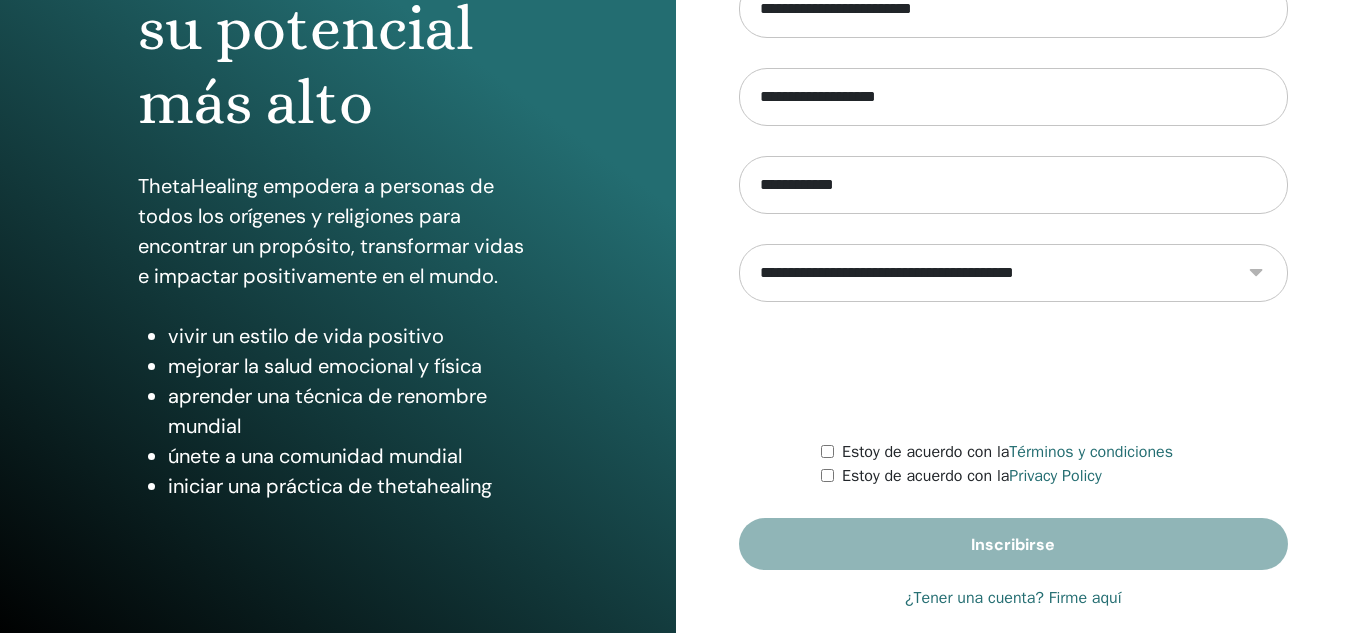 select on "***" 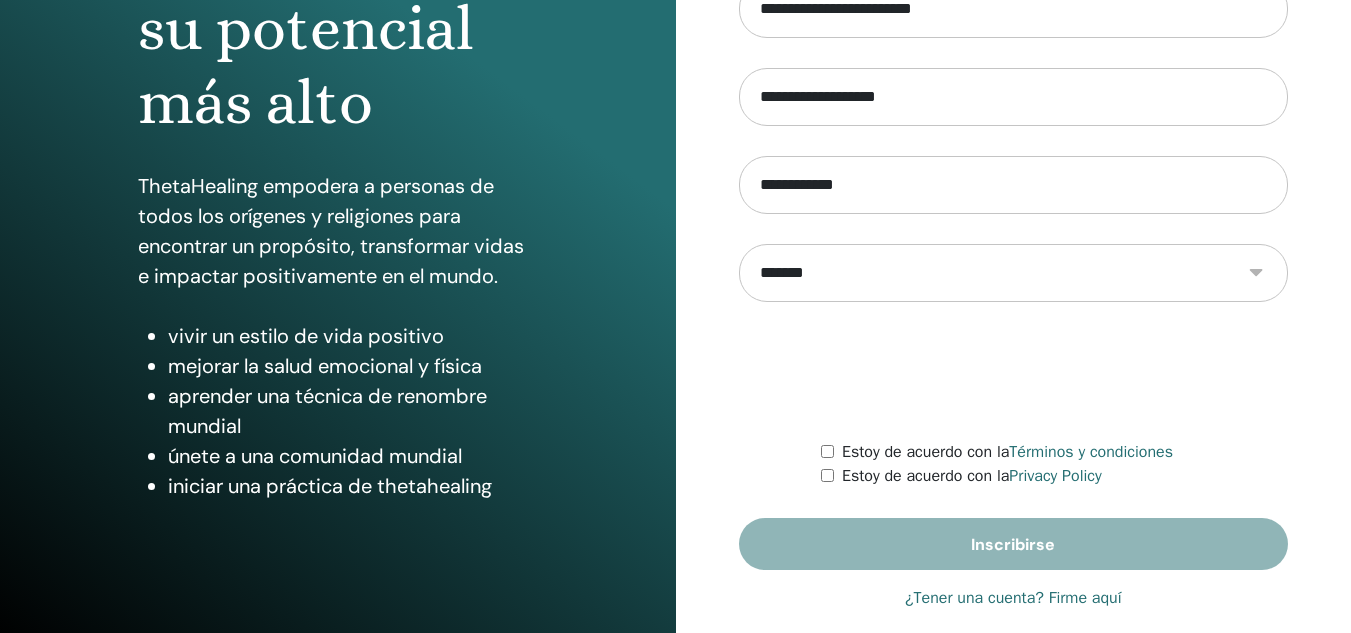 click on "**********" at bounding box center [1014, 273] 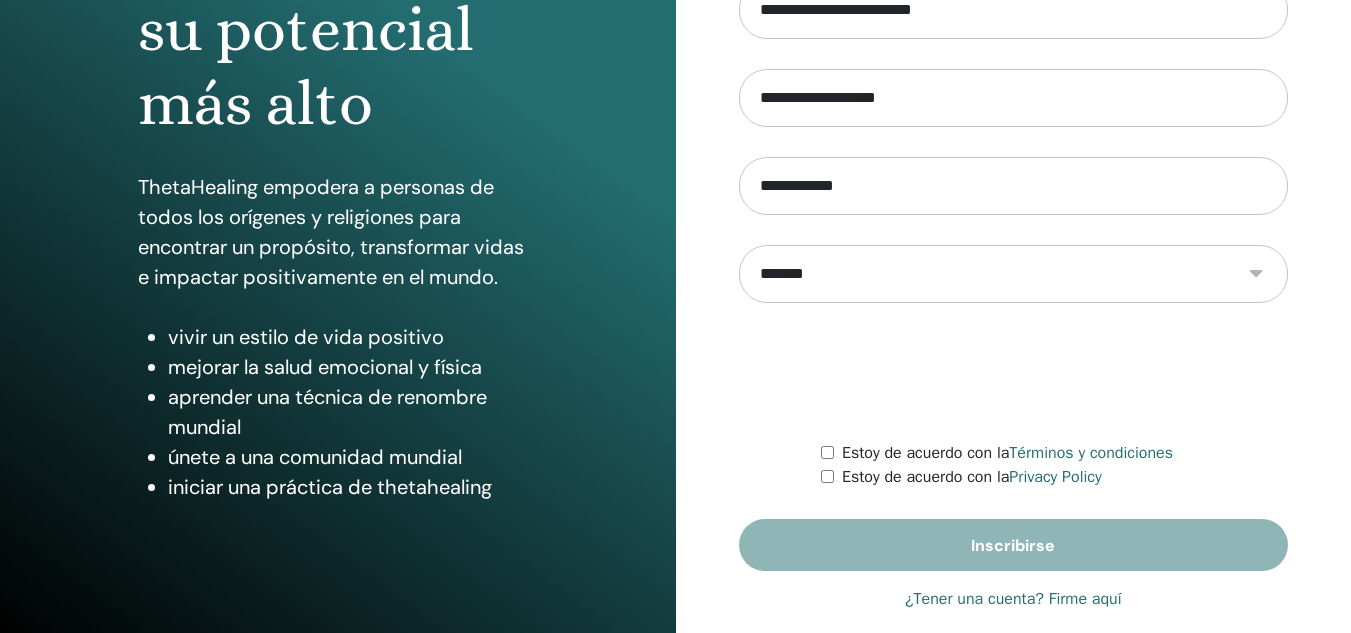 scroll, scrollTop: 300, scrollLeft: 0, axis: vertical 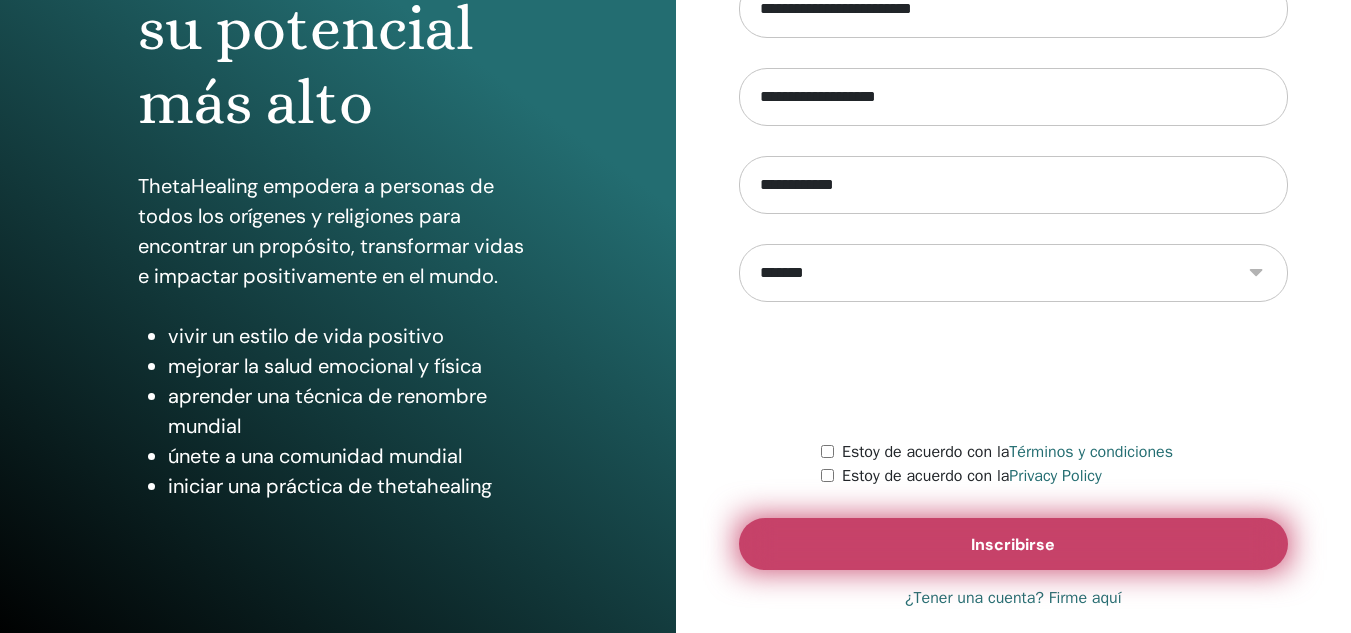 click on "Inscribirse" at bounding box center (1014, 544) 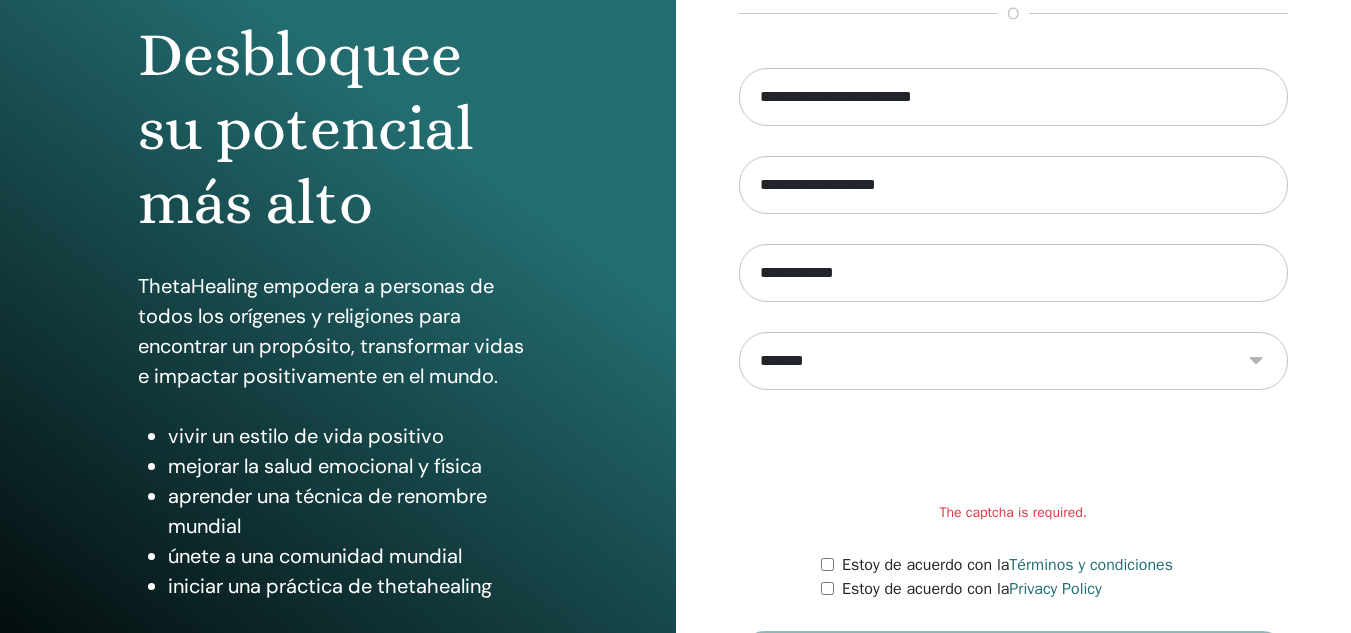 scroll, scrollTop: 327, scrollLeft: 0, axis: vertical 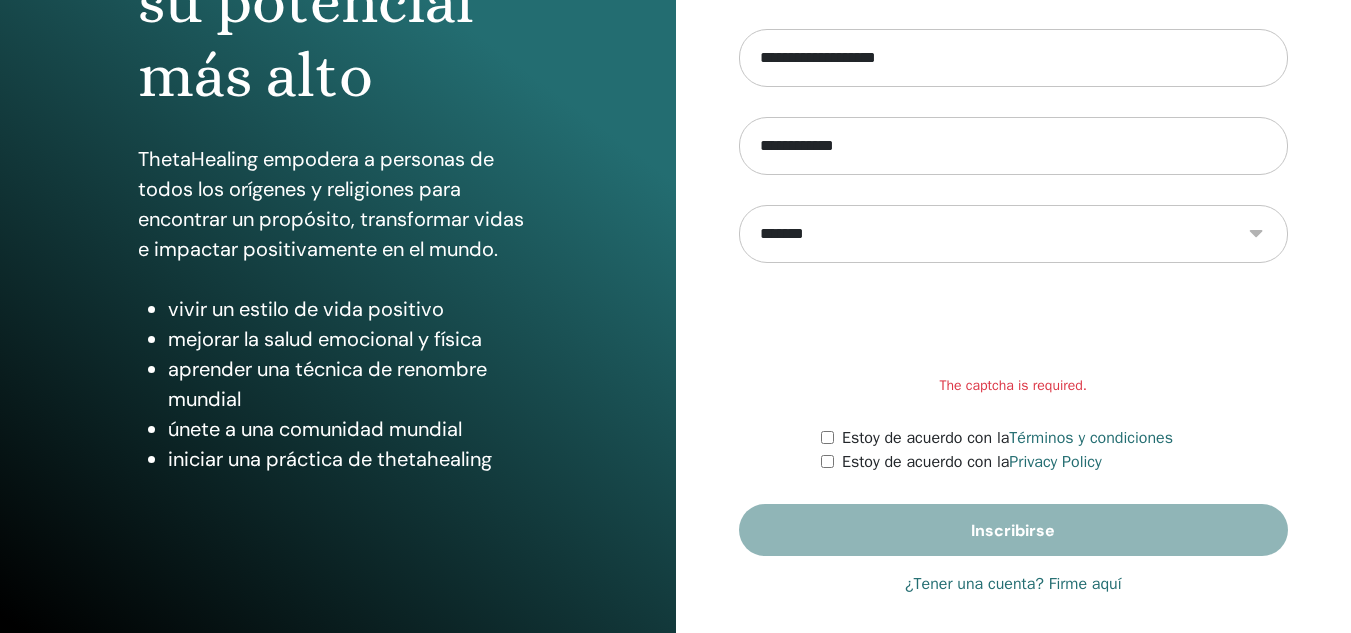 click on "Estoy de acuerdo con la  Términos y condiciones" at bounding box center [1007, 438] 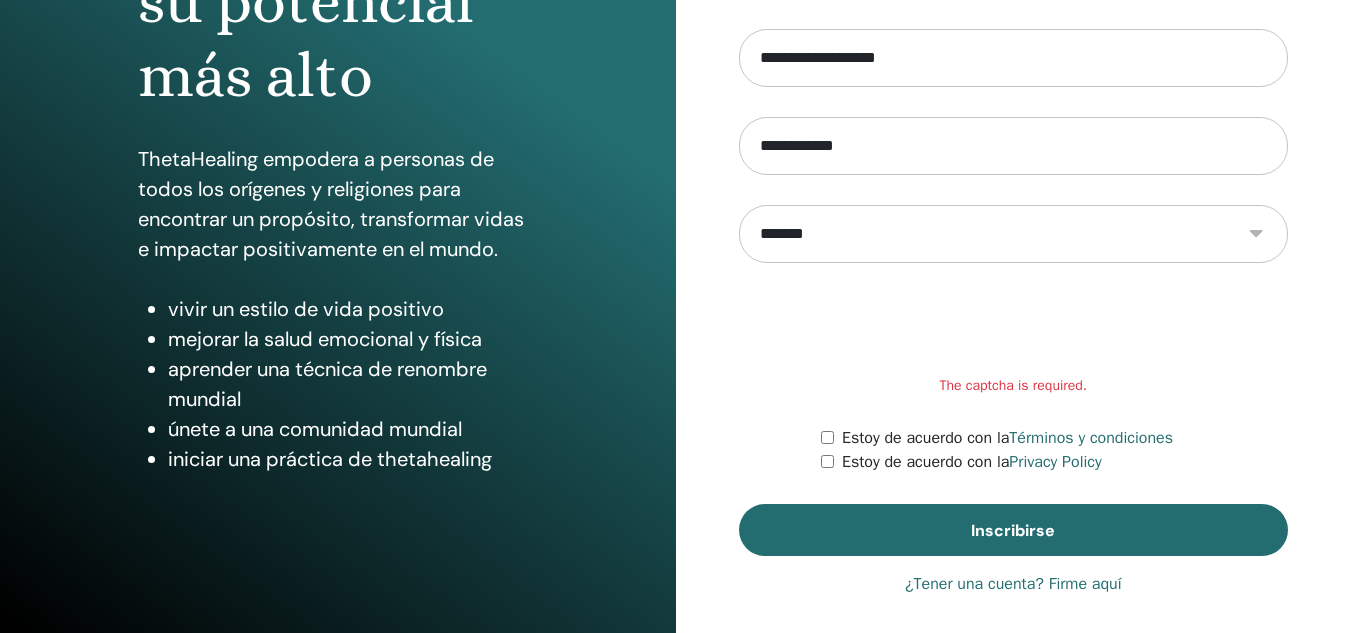 click on "¿Tener una cuenta? Firme aquí" at bounding box center (1013, 584) 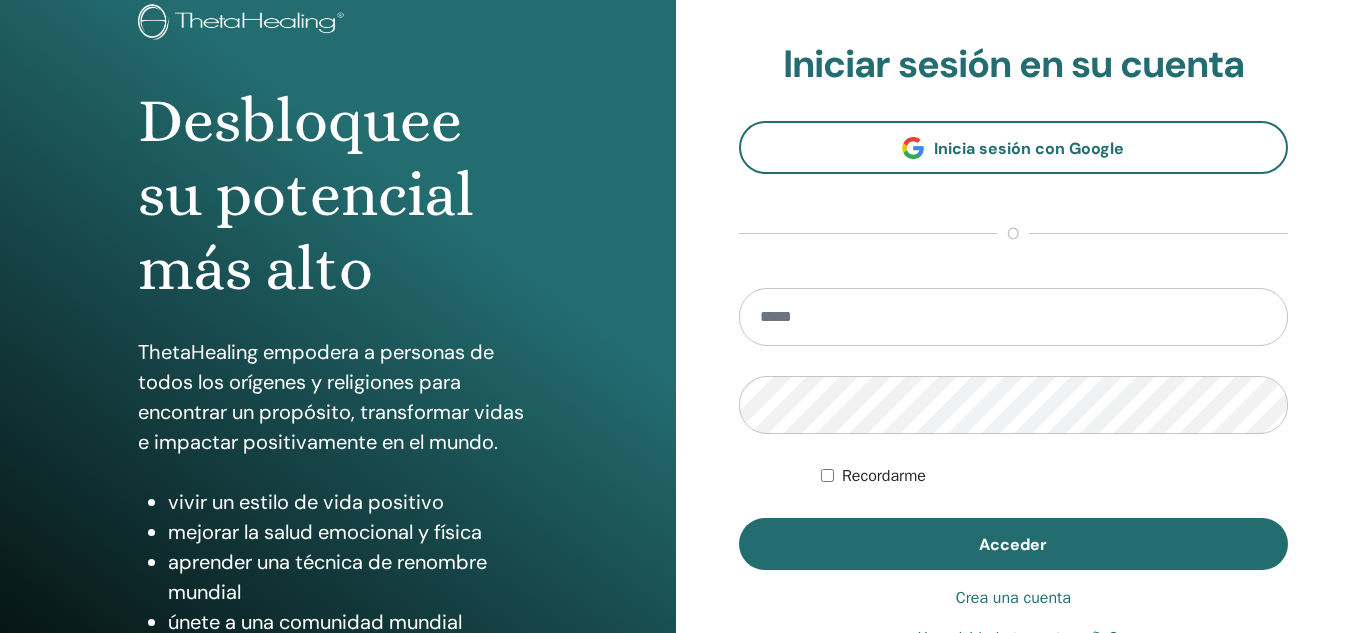 scroll, scrollTop: 0, scrollLeft: 0, axis: both 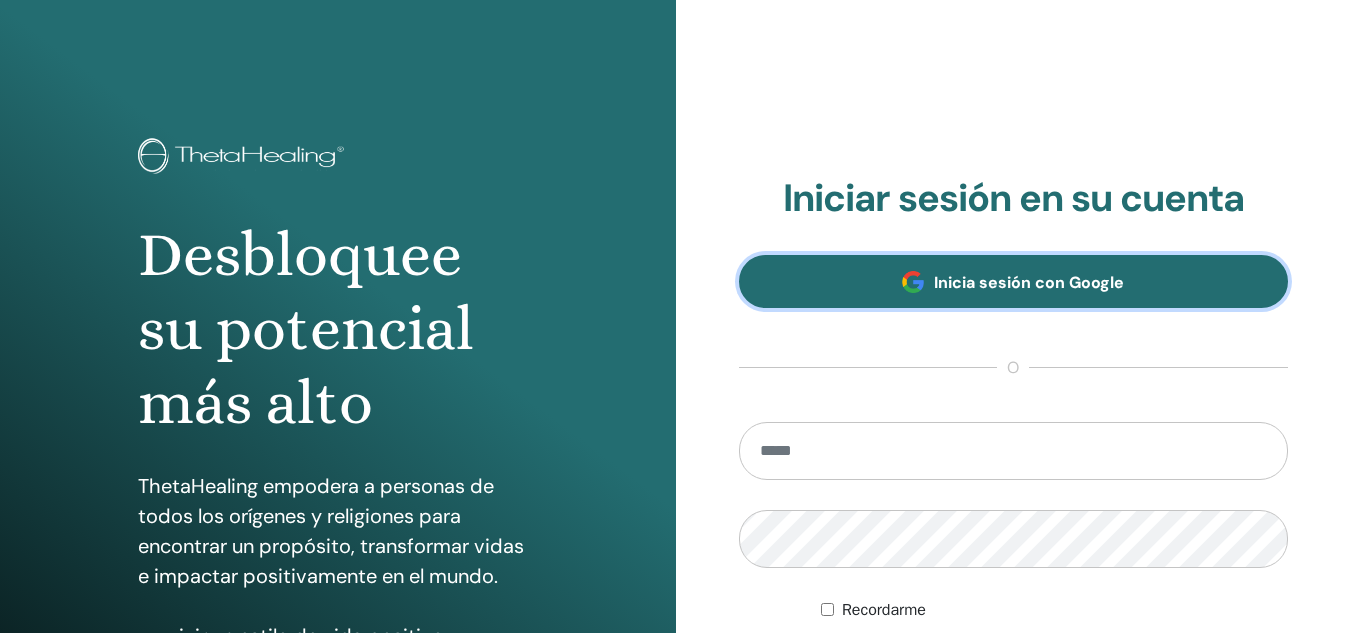 click on "Inicia sesión con Google" at bounding box center [1014, 281] 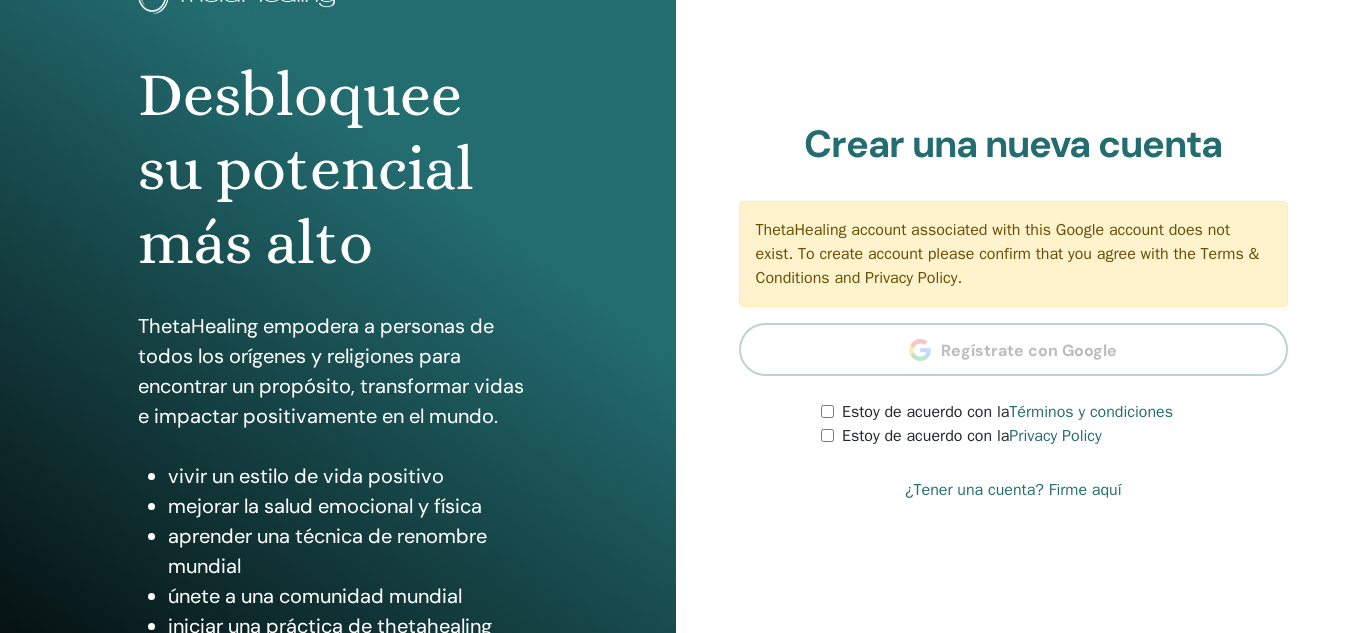 scroll, scrollTop: 127, scrollLeft: 0, axis: vertical 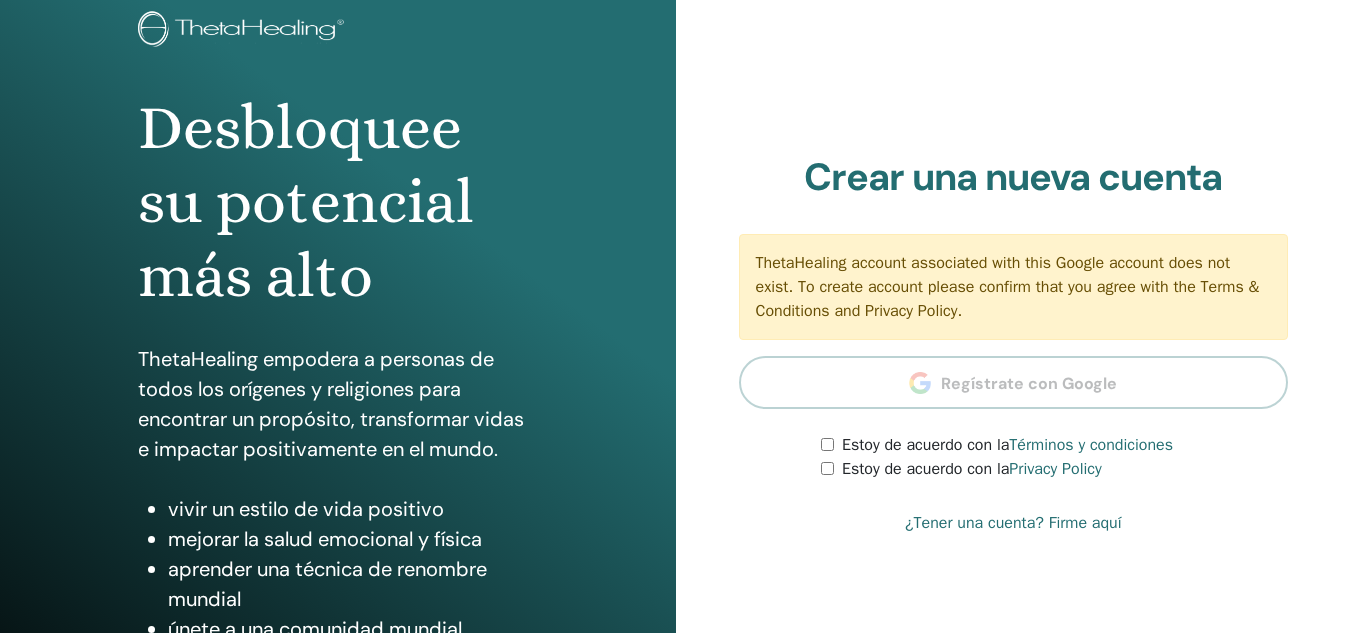 click on "Estoy de acuerdo con la  Términos y condiciones" at bounding box center (1007, 445) 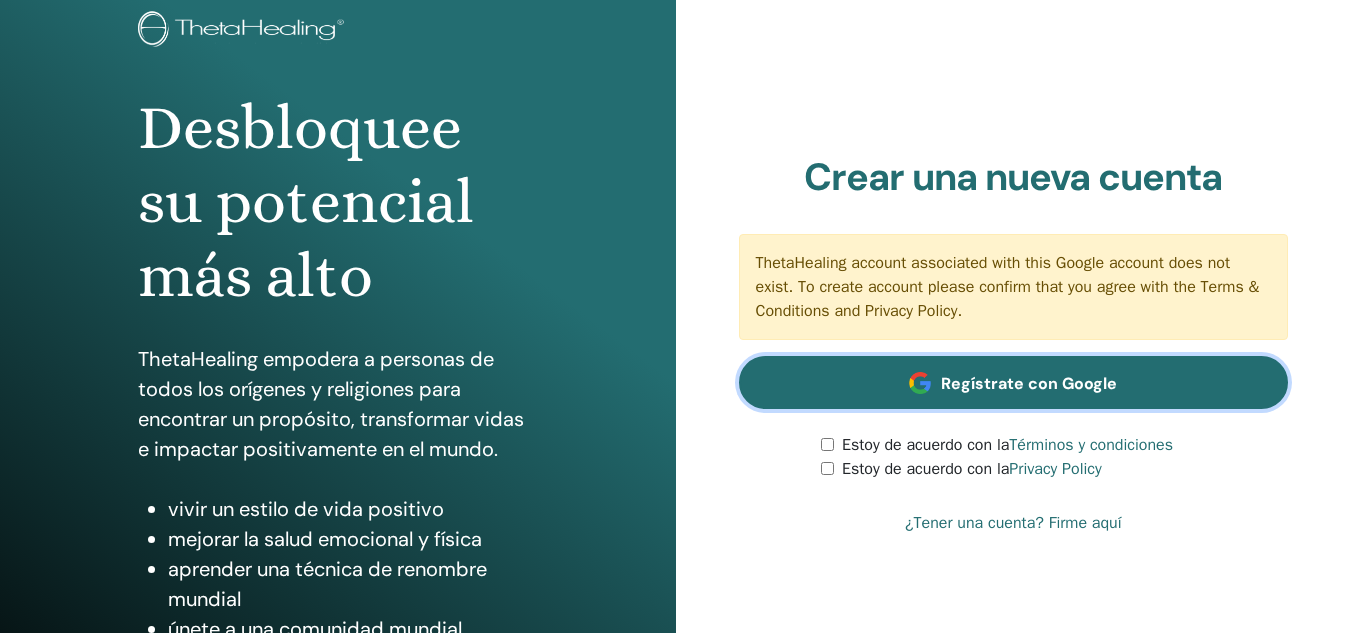 click on "Regístrate con Google" at bounding box center (1029, 383) 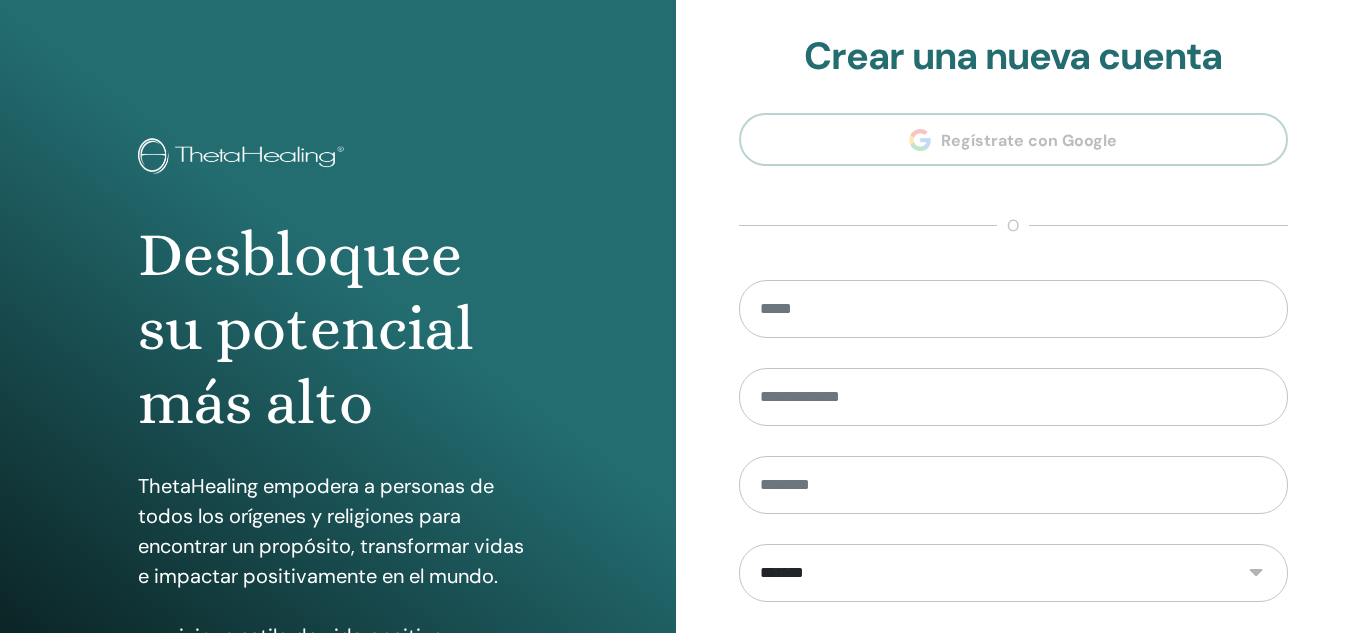 scroll, scrollTop: 0, scrollLeft: 0, axis: both 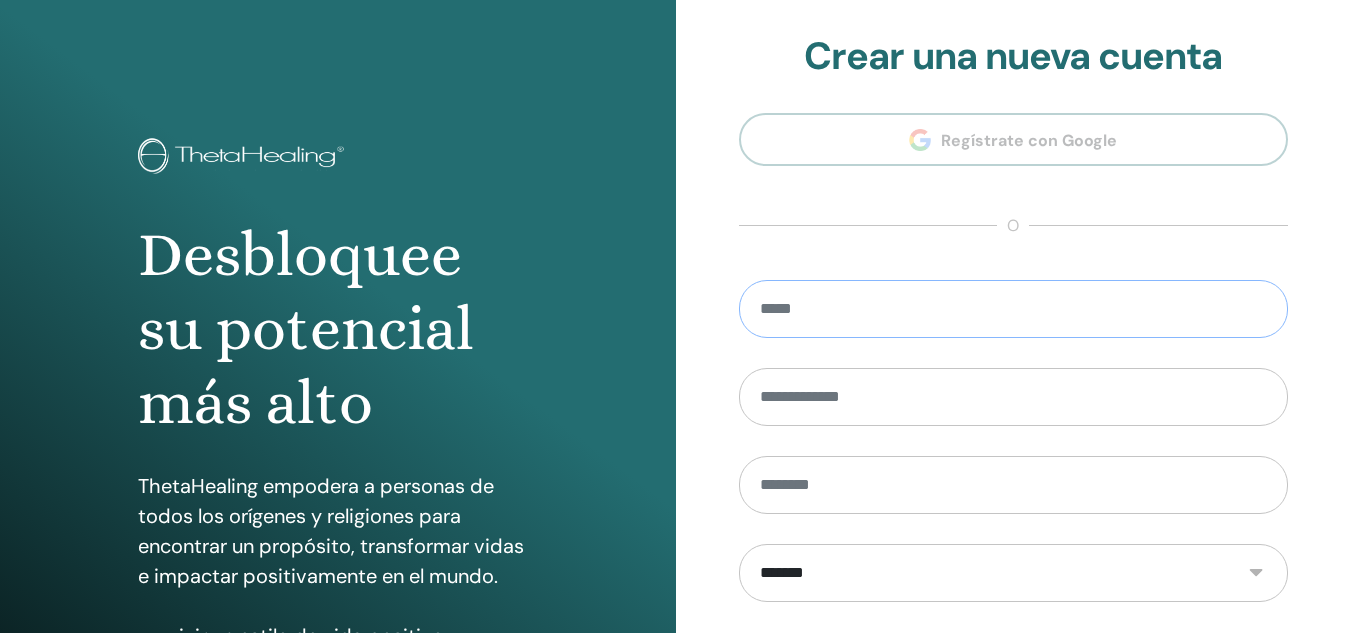 click at bounding box center (1014, 309) 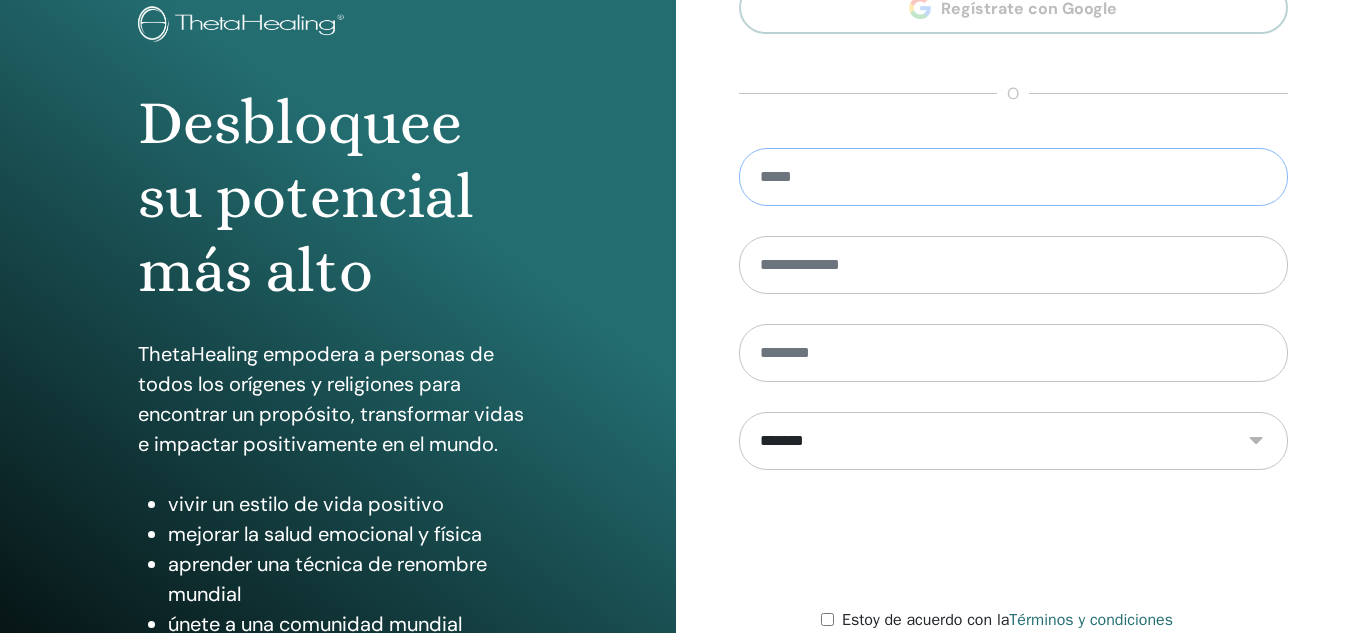 scroll, scrollTop: 300, scrollLeft: 0, axis: vertical 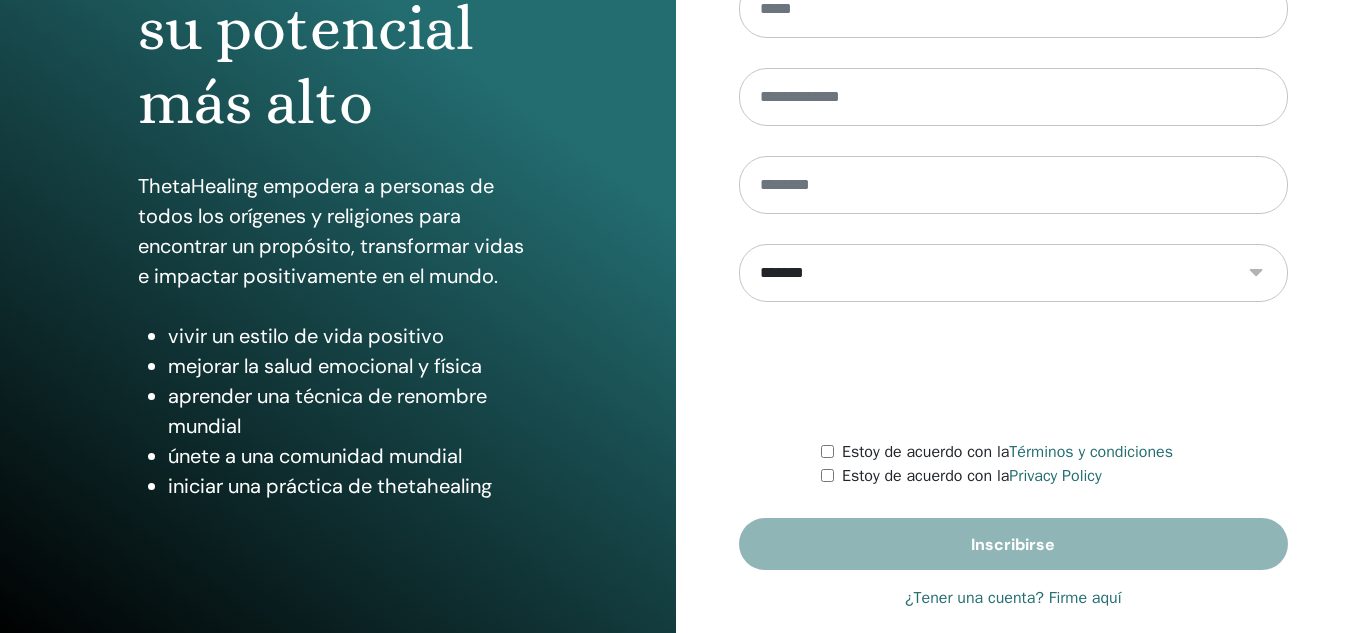 click on "¿Tener una cuenta? Firme aquí" at bounding box center (1013, 598) 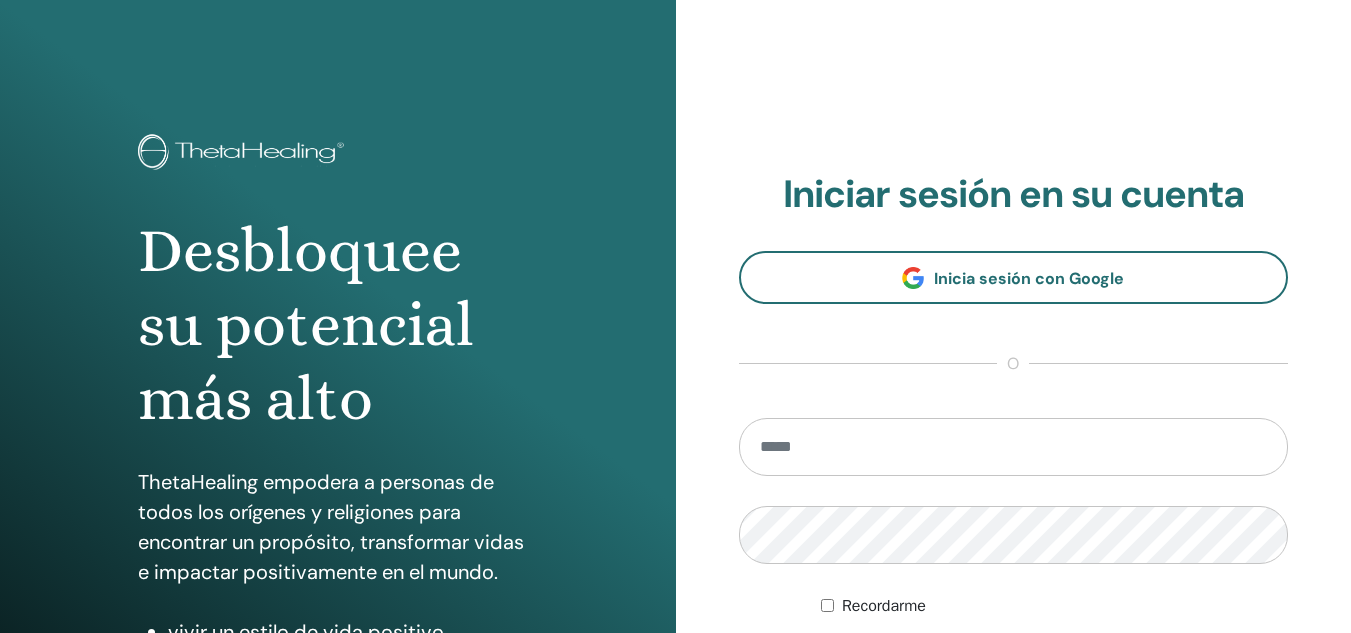 scroll, scrollTop: 0, scrollLeft: 0, axis: both 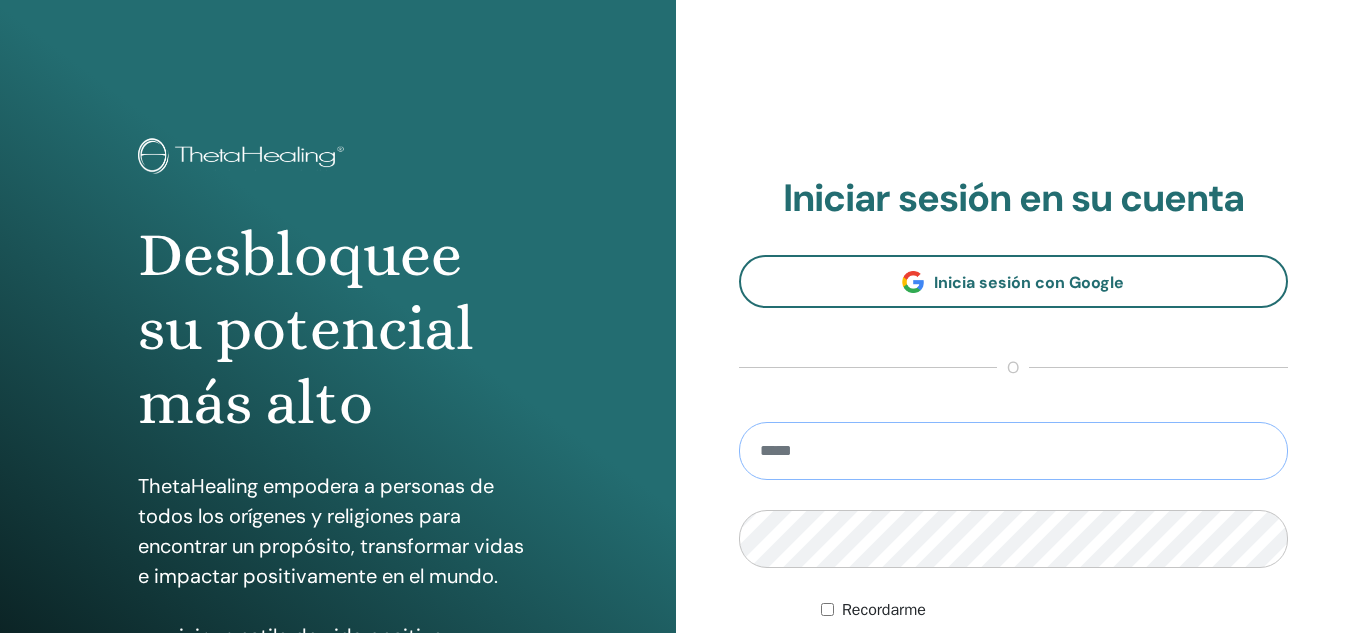 click at bounding box center [1014, 451] 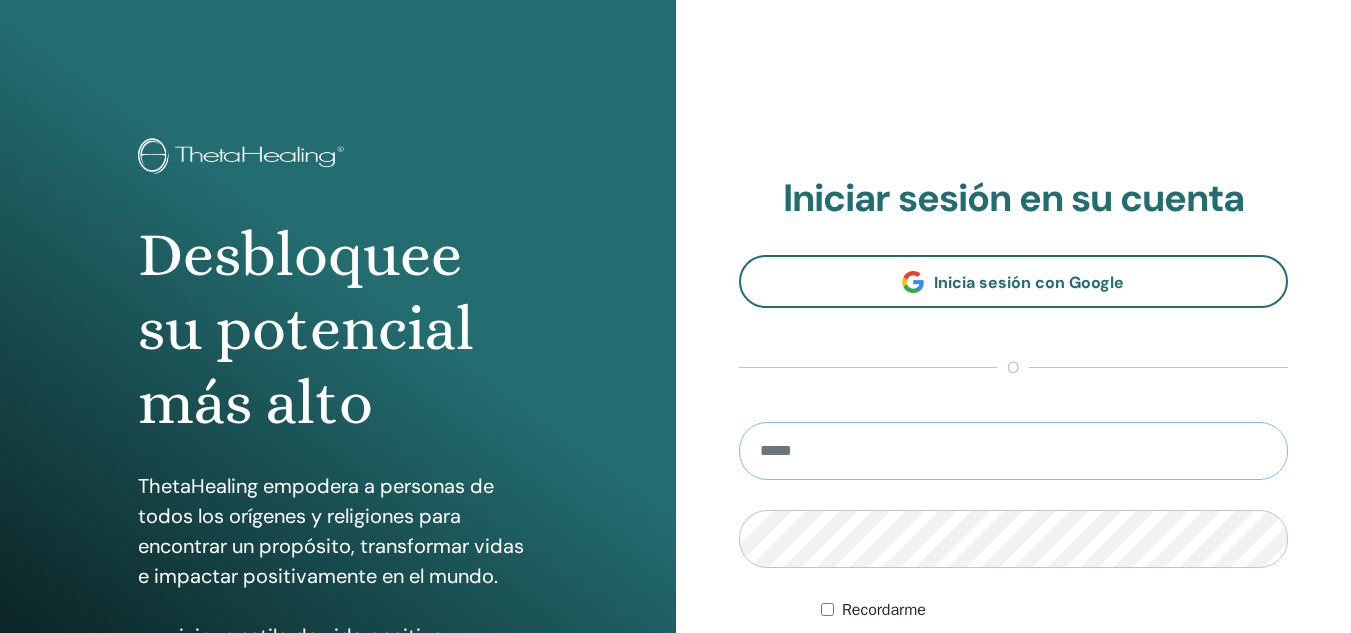 type on "**********" 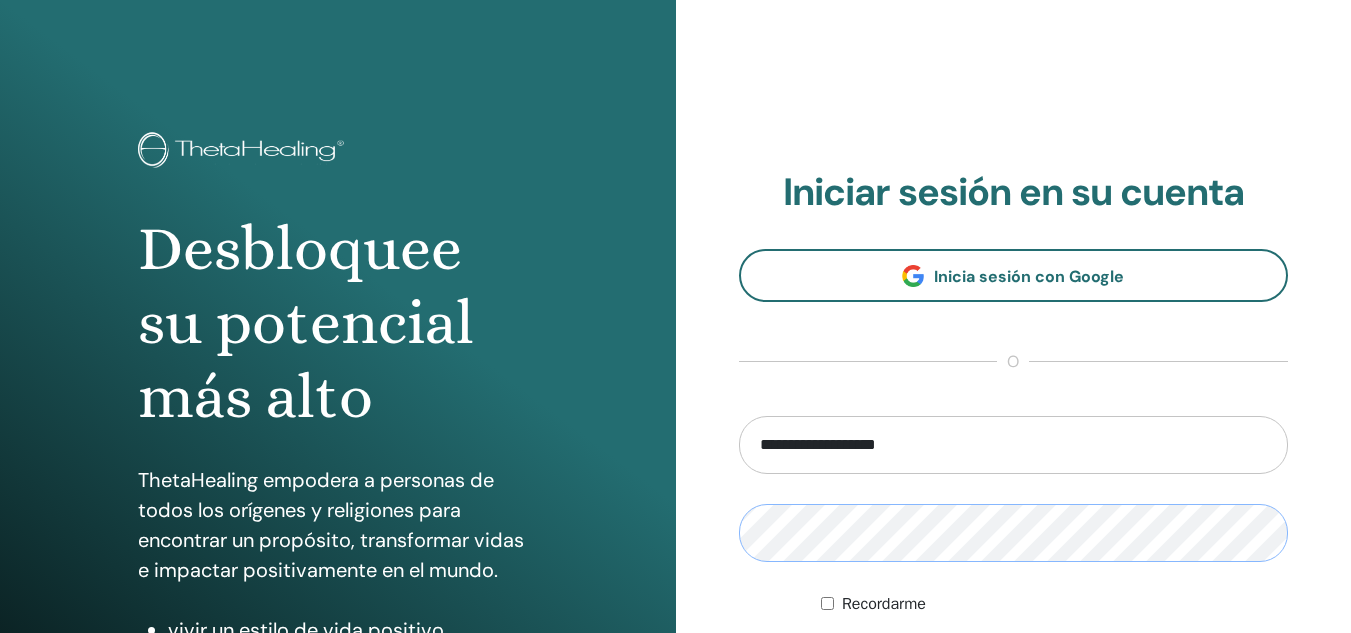 scroll, scrollTop: 300, scrollLeft: 0, axis: vertical 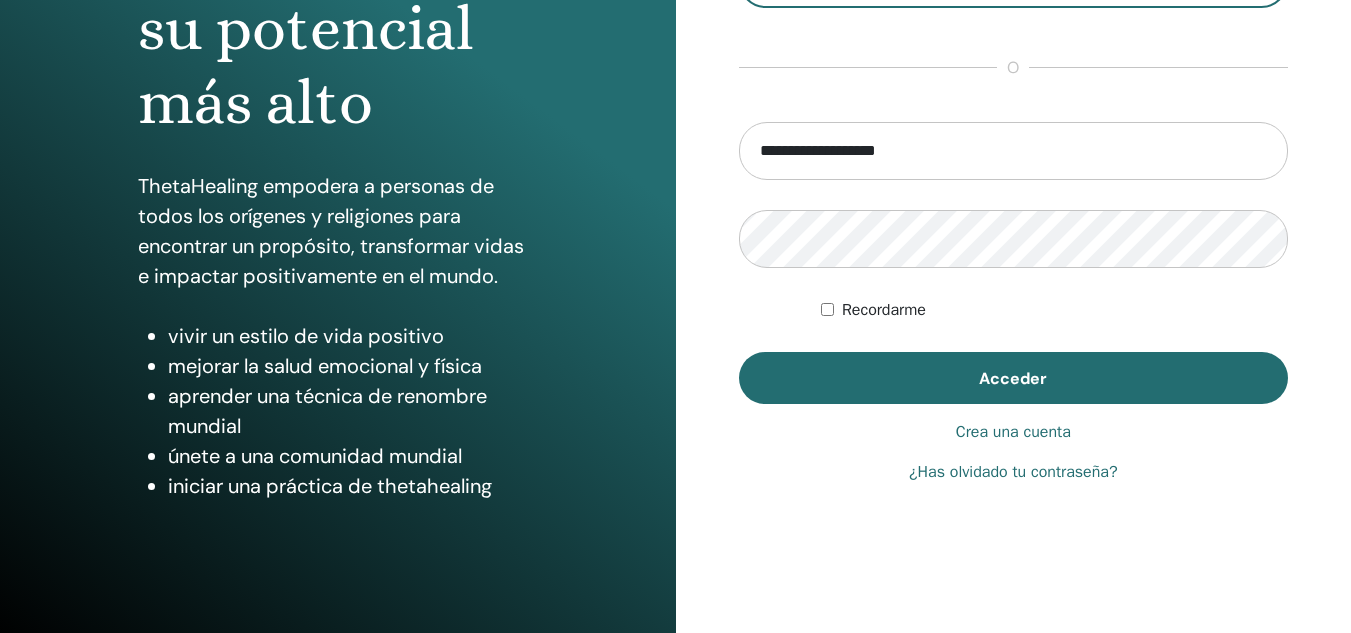 click on "Crea una cuenta" at bounding box center [1013, 432] 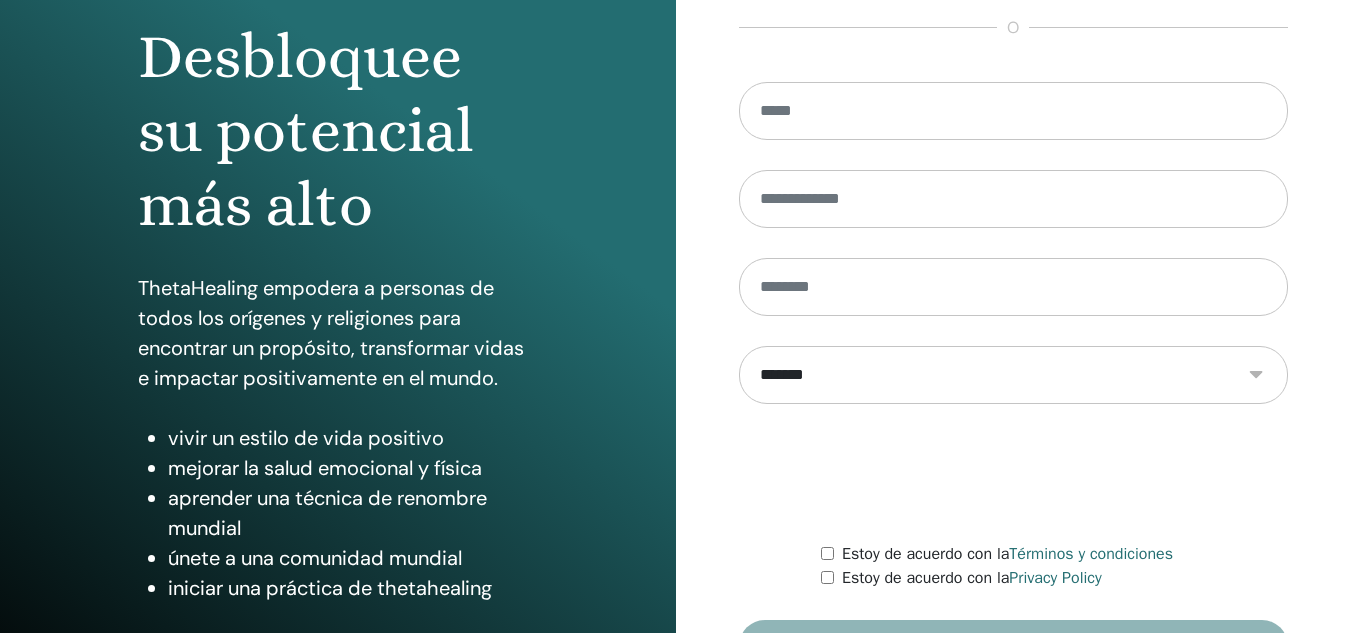 scroll, scrollTop: 0, scrollLeft: 0, axis: both 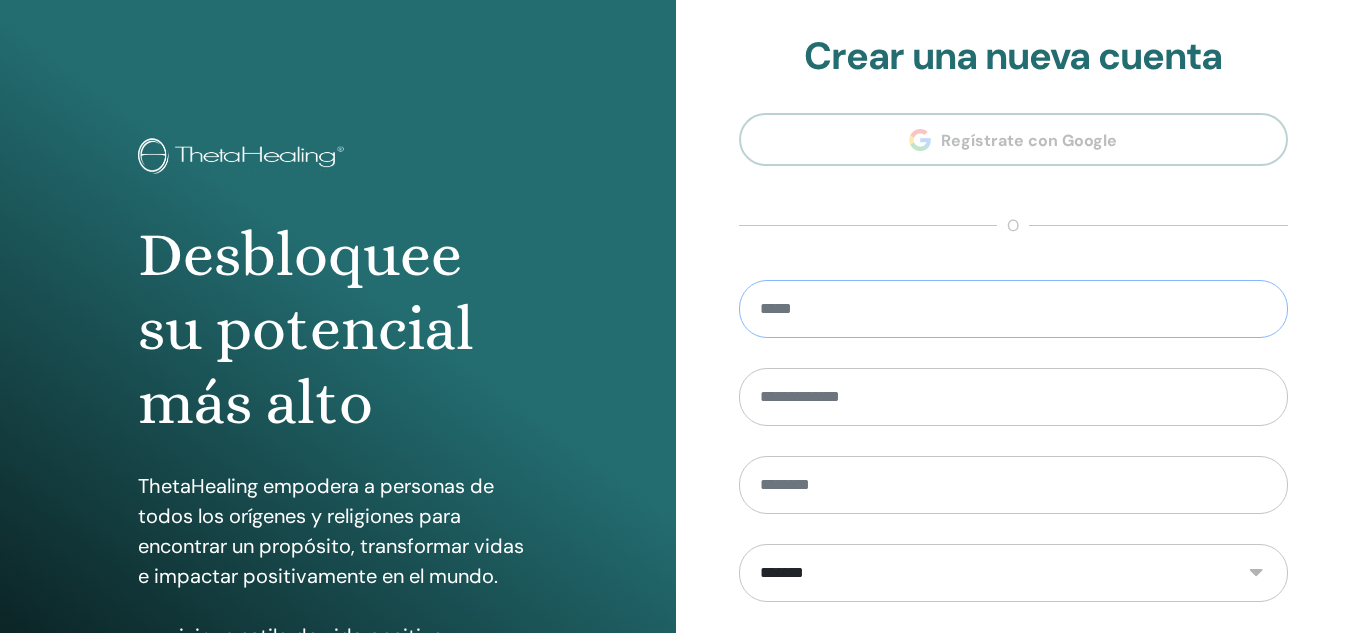 click at bounding box center (1014, 309) 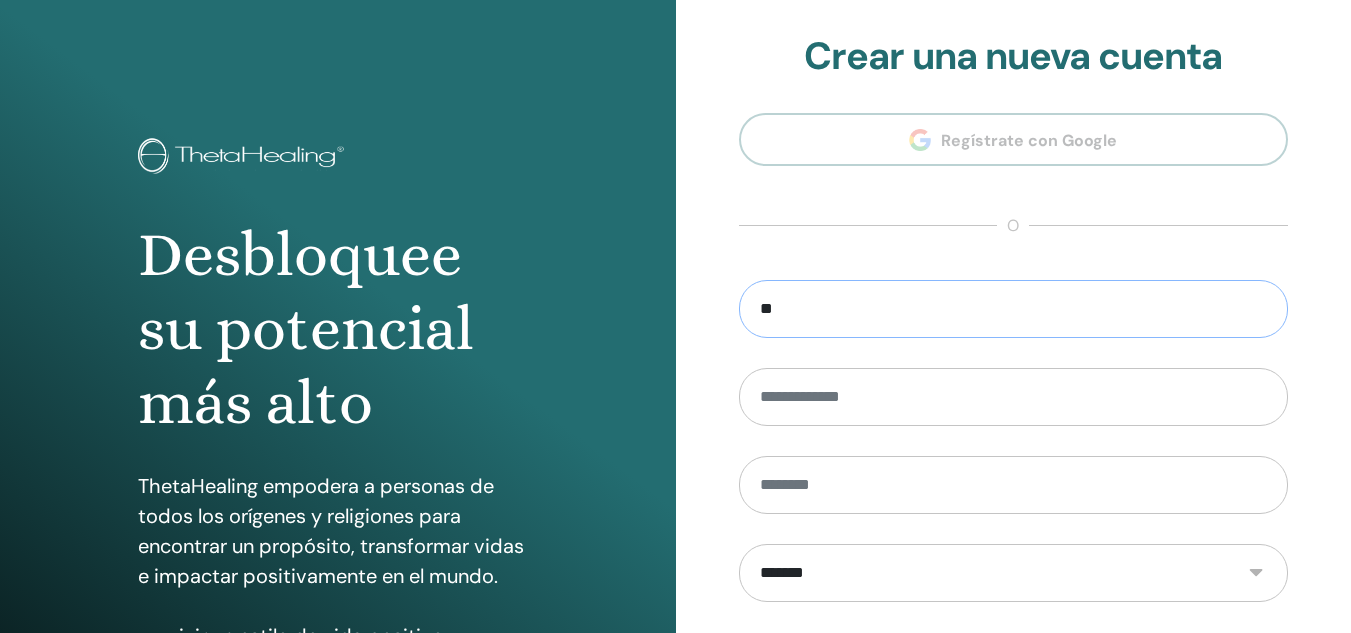 type on "*" 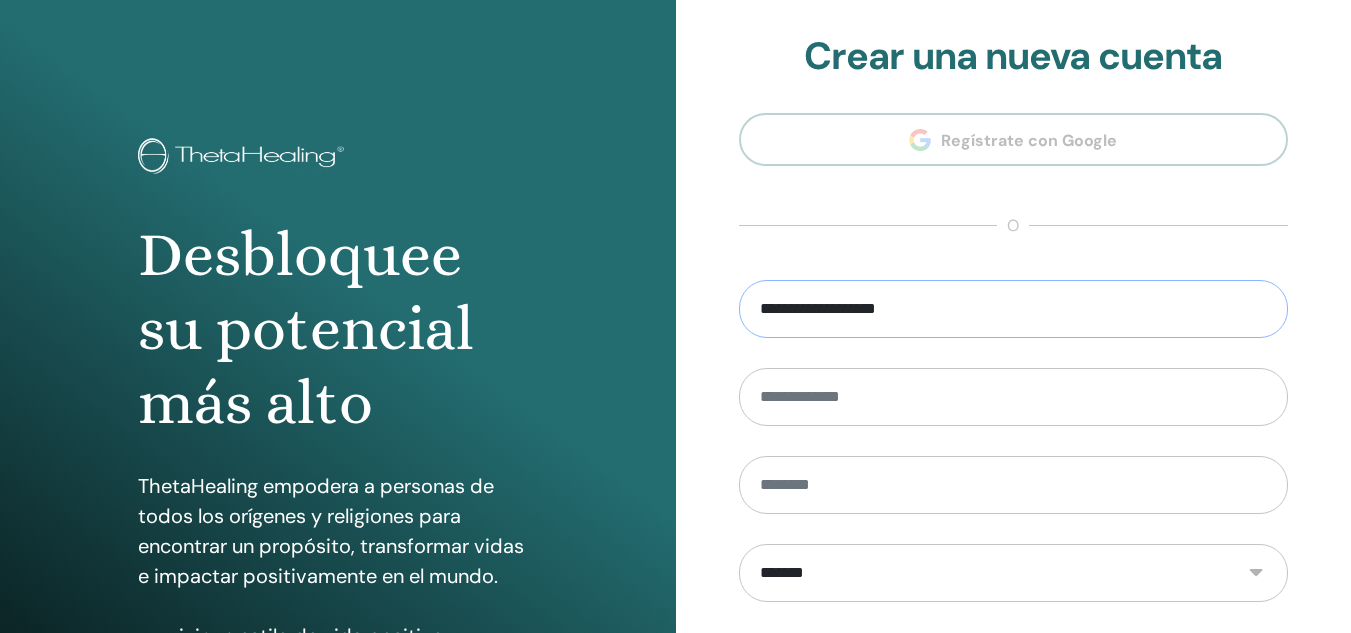 type on "**********" 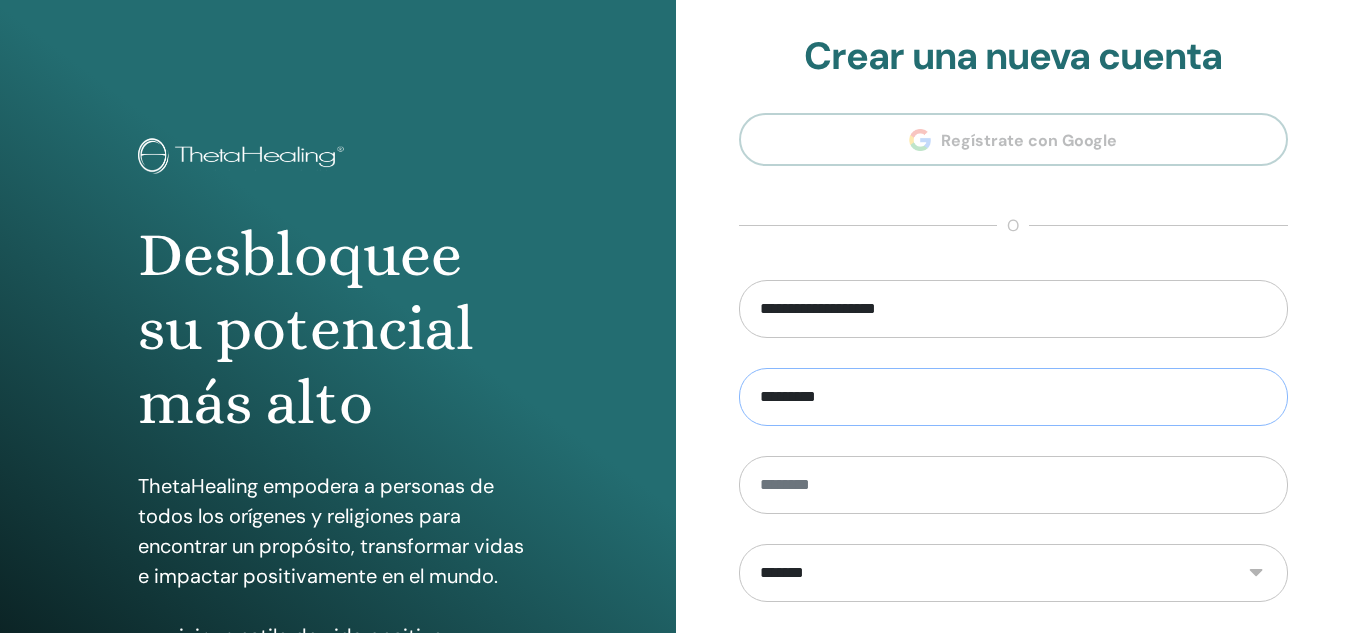 type on "*********" 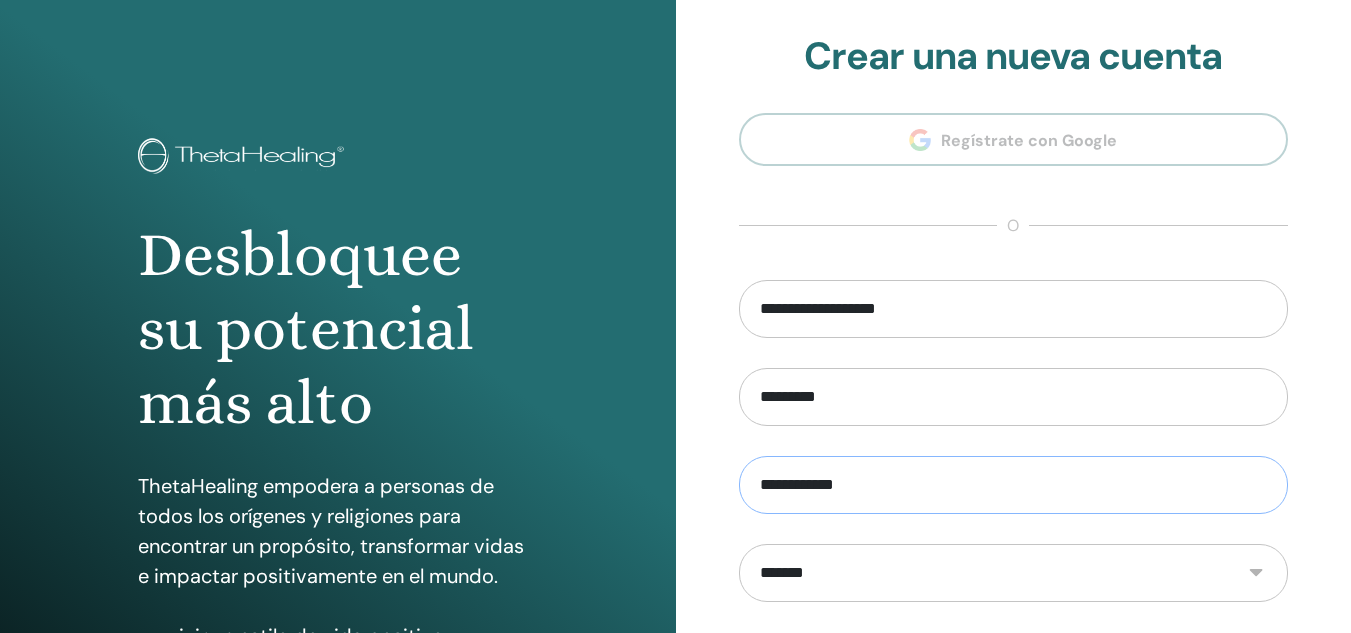 type on "**********" 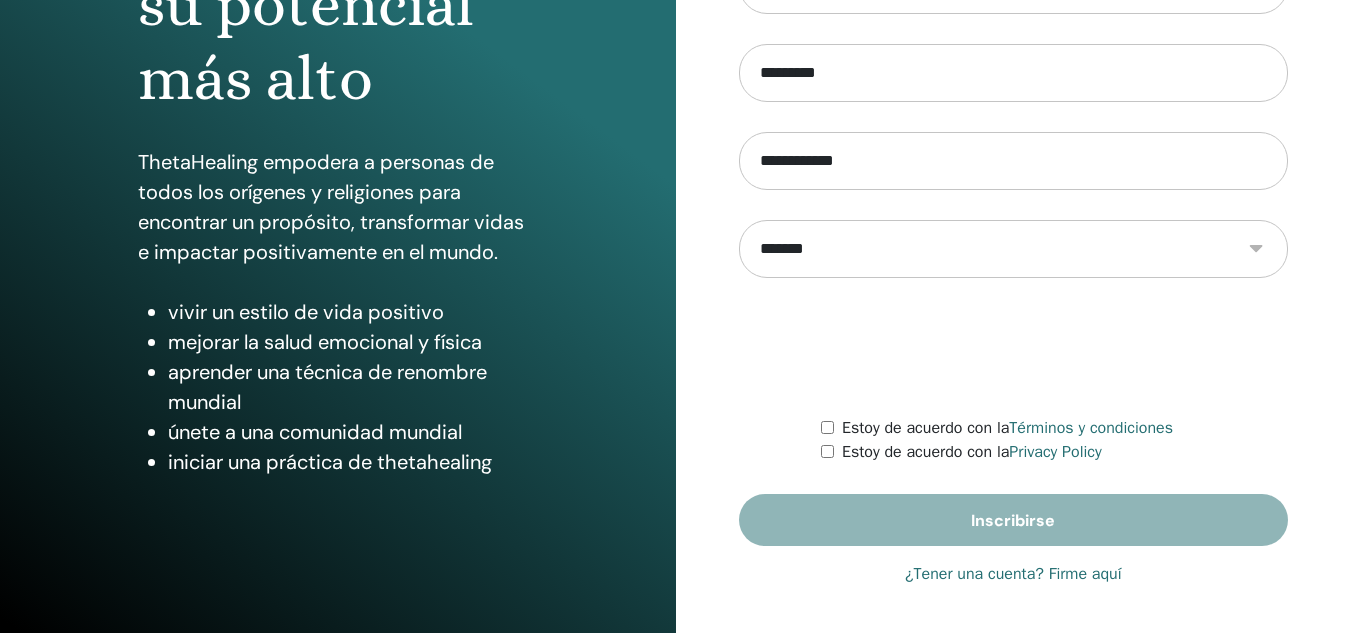 scroll, scrollTop: 327, scrollLeft: 0, axis: vertical 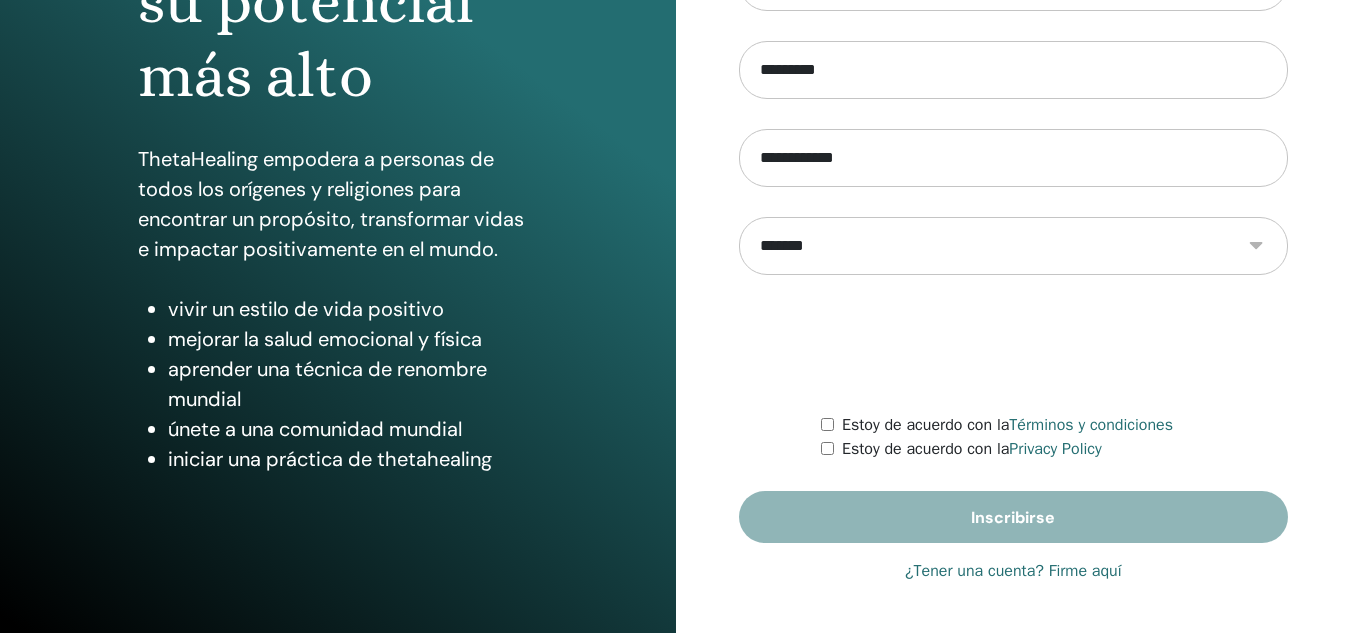 click on "Estoy de acuerdo con la  Términos y condiciones" at bounding box center [1054, 425] 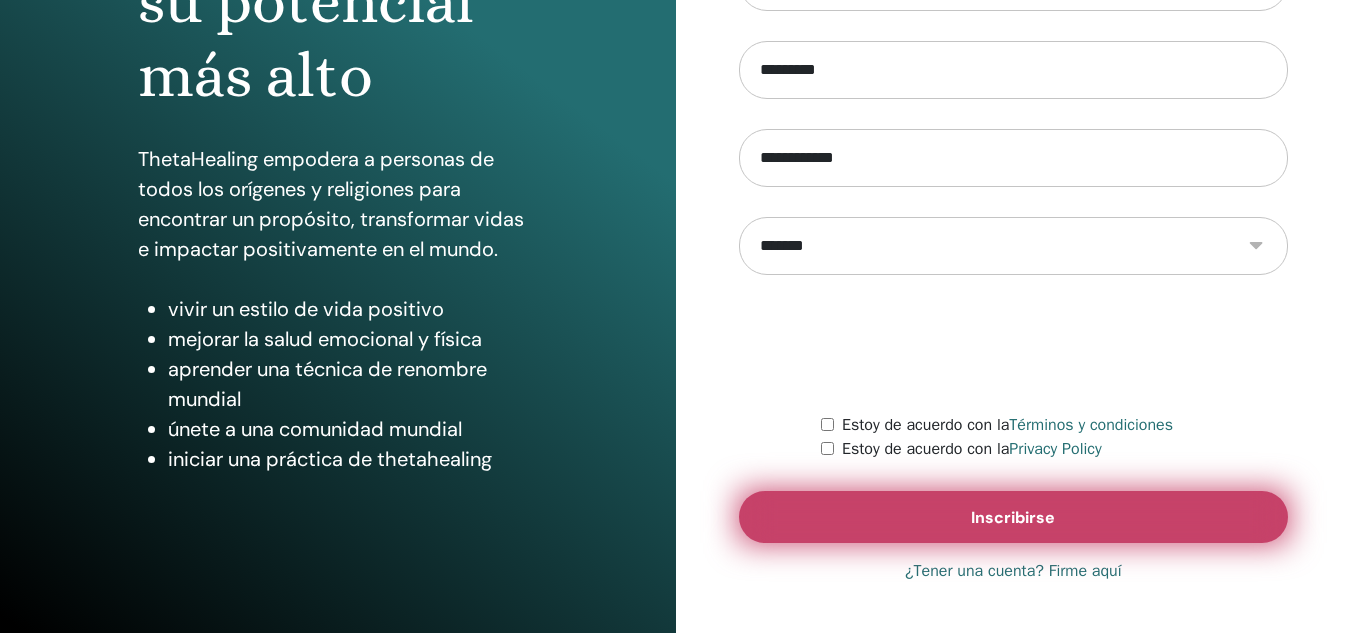 click on "Inscribirse" at bounding box center [1014, 517] 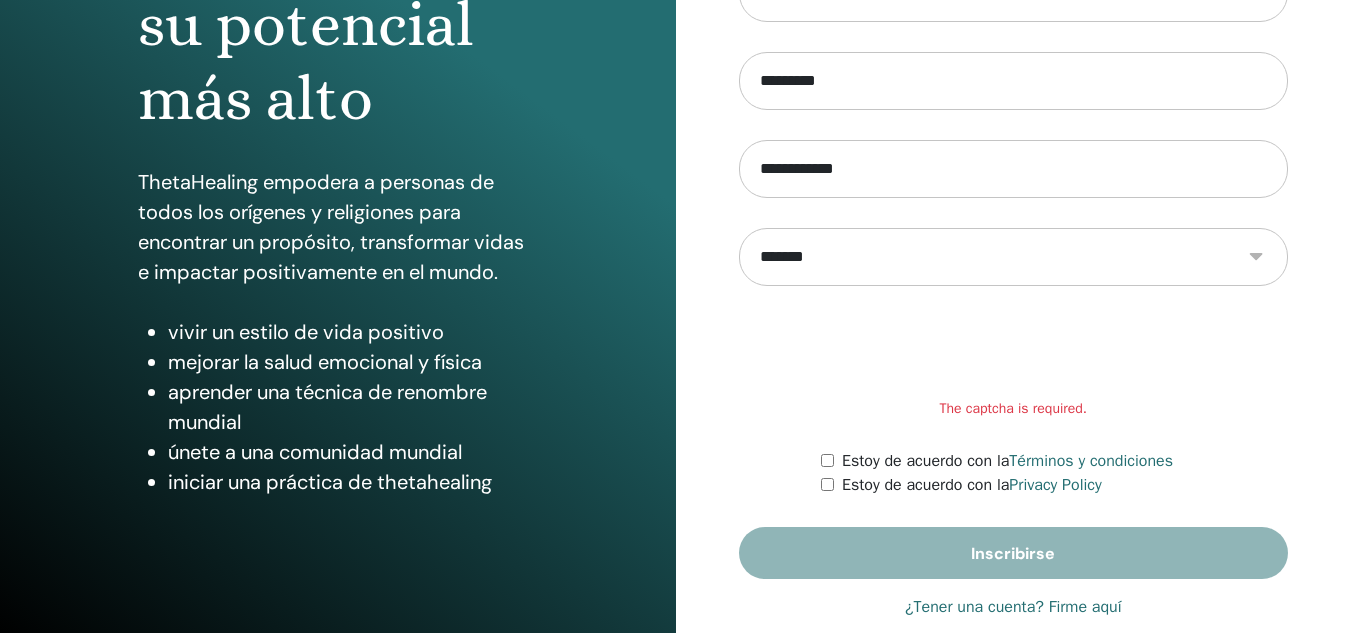 scroll, scrollTop: 327, scrollLeft: 0, axis: vertical 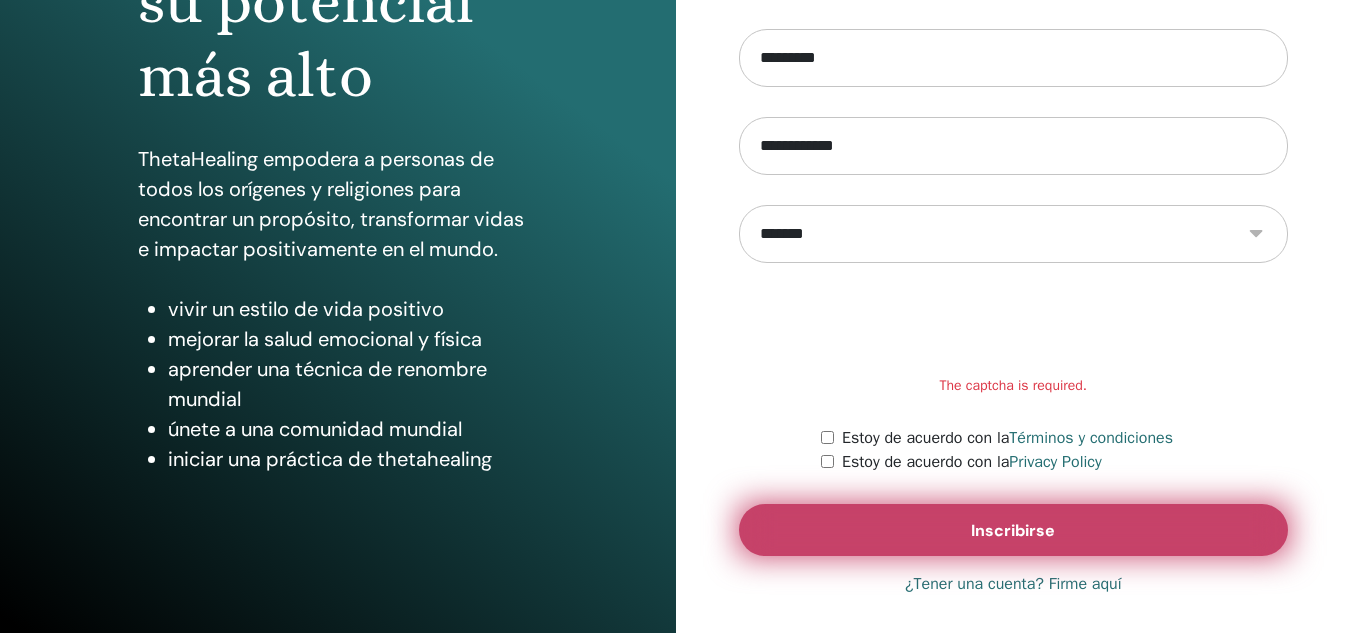 click on "Inscribirse" at bounding box center [1014, 530] 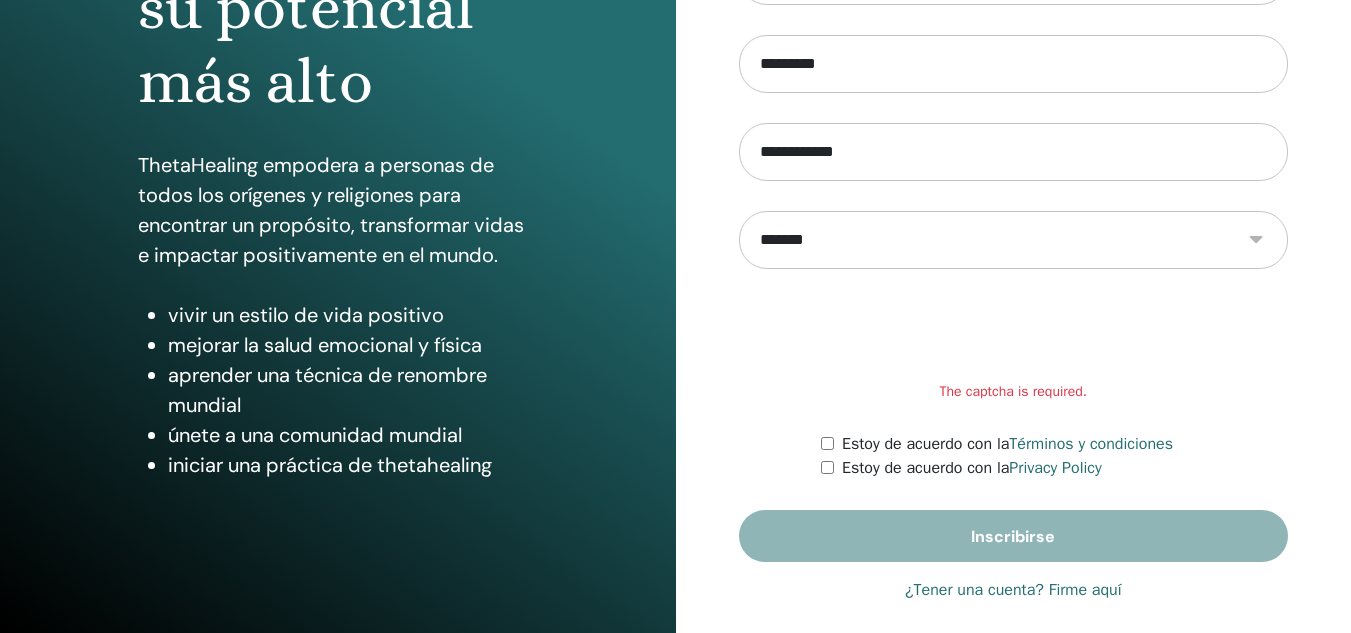 scroll, scrollTop: 327, scrollLeft: 0, axis: vertical 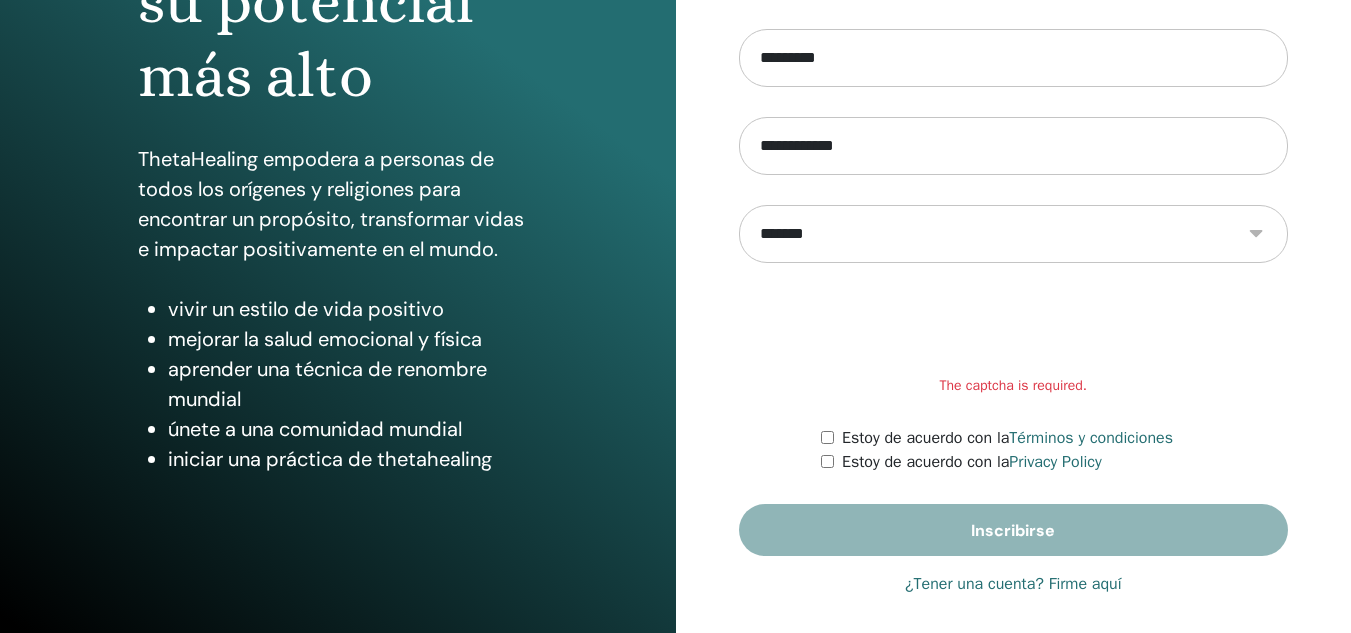 click on "¿Tener una cuenta? Firme aquí" at bounding box center (1013, 584) 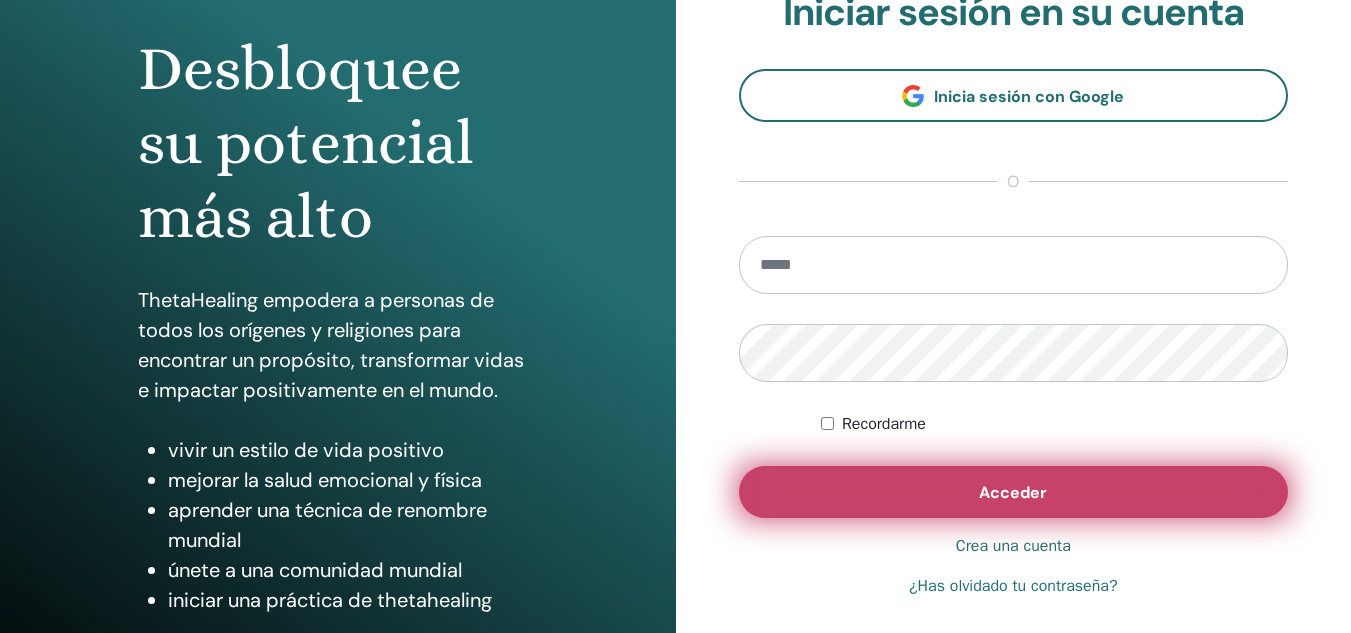 scroll, scrollTop: 327, scrollLeft: 0, axis: vertical 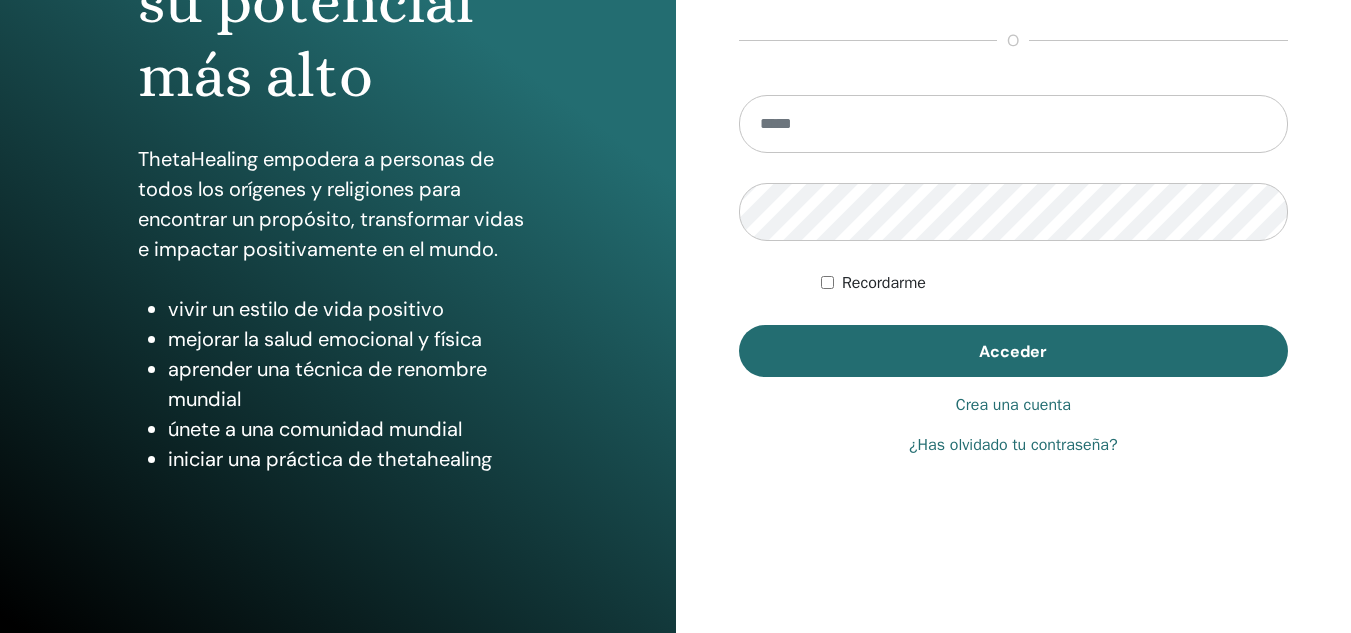 click on "Crea una cuenta" at bounding box center [1013, 405] 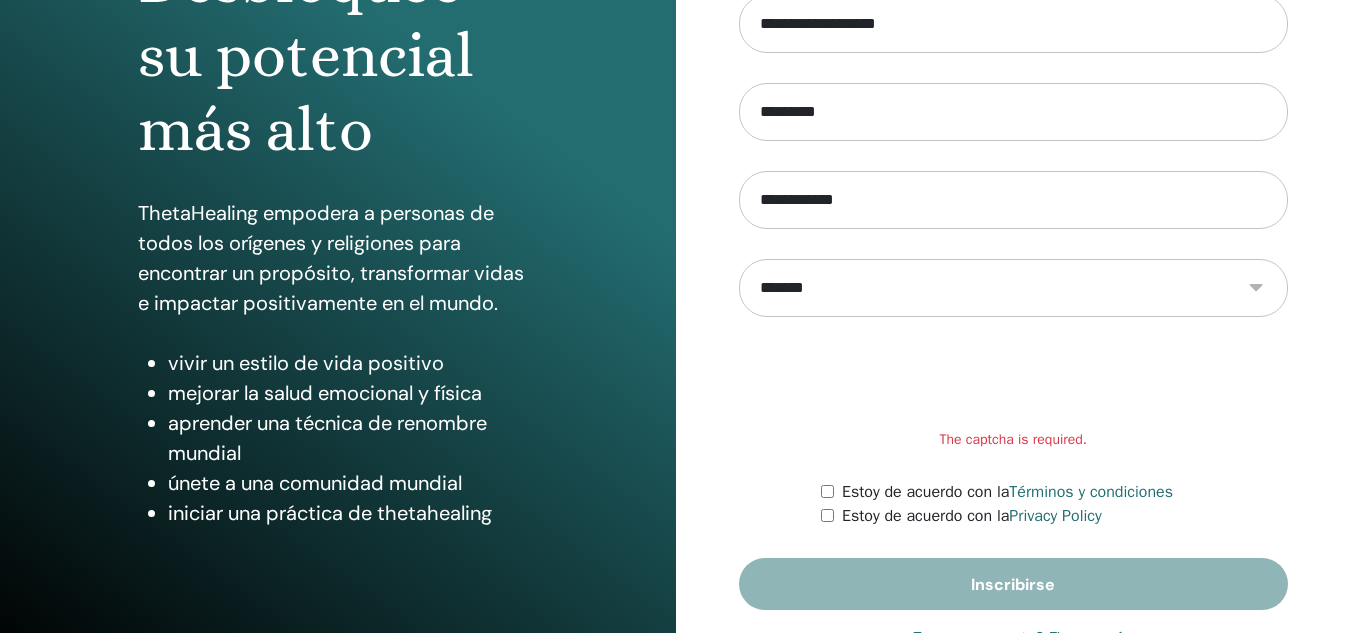 scroll, scrollTop: 300, scrollLeft: 0, axis: vertical 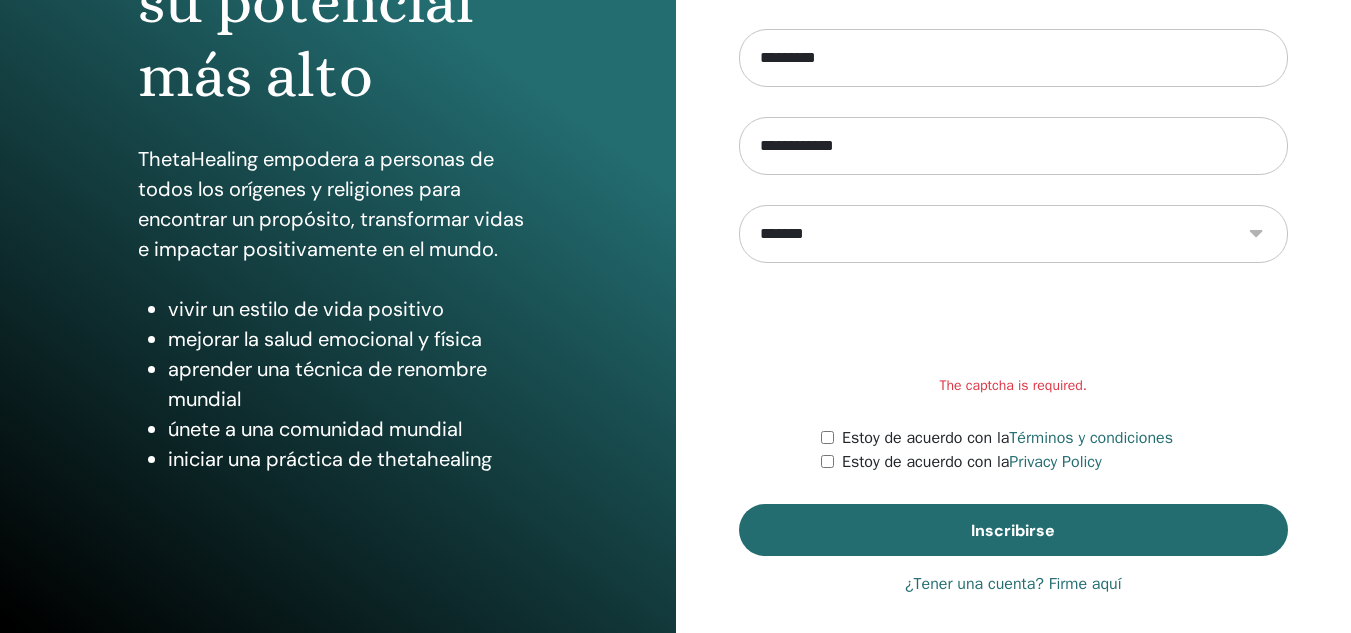 click on "Estoy de acuerdo con la  Privacy Policy" at bounding box center (1054, 462) 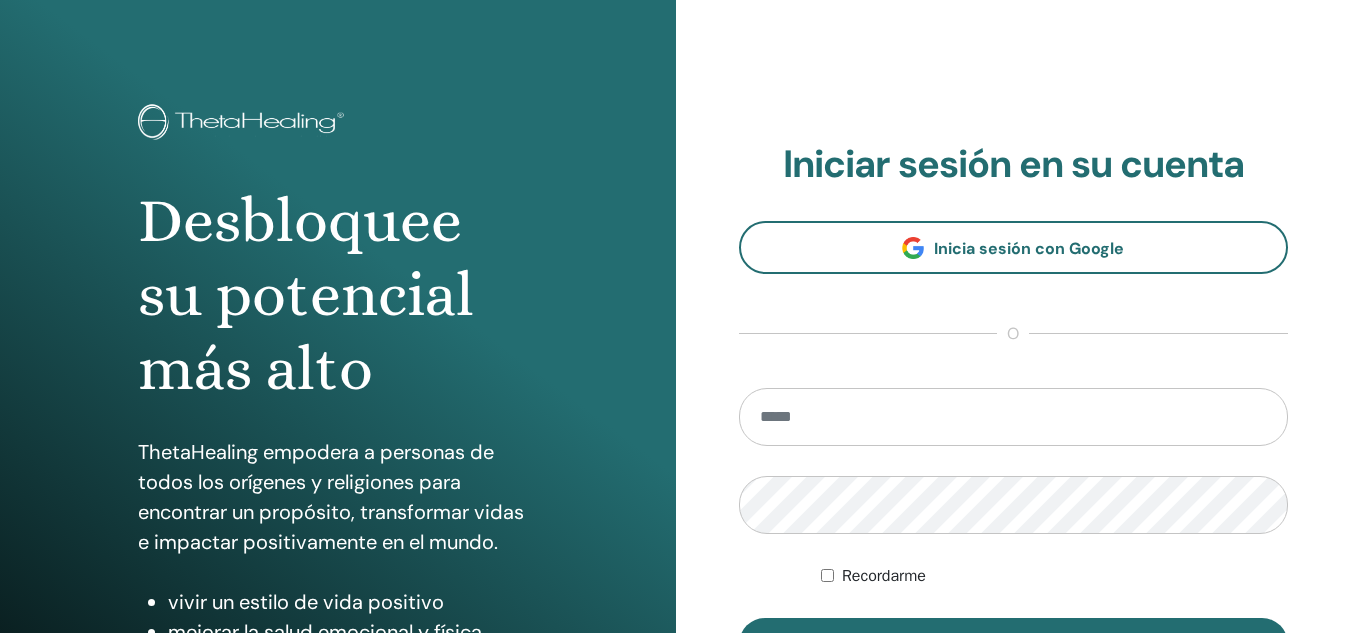 scroll, scrollTop: 0, scrollLeft: 0, axis: both 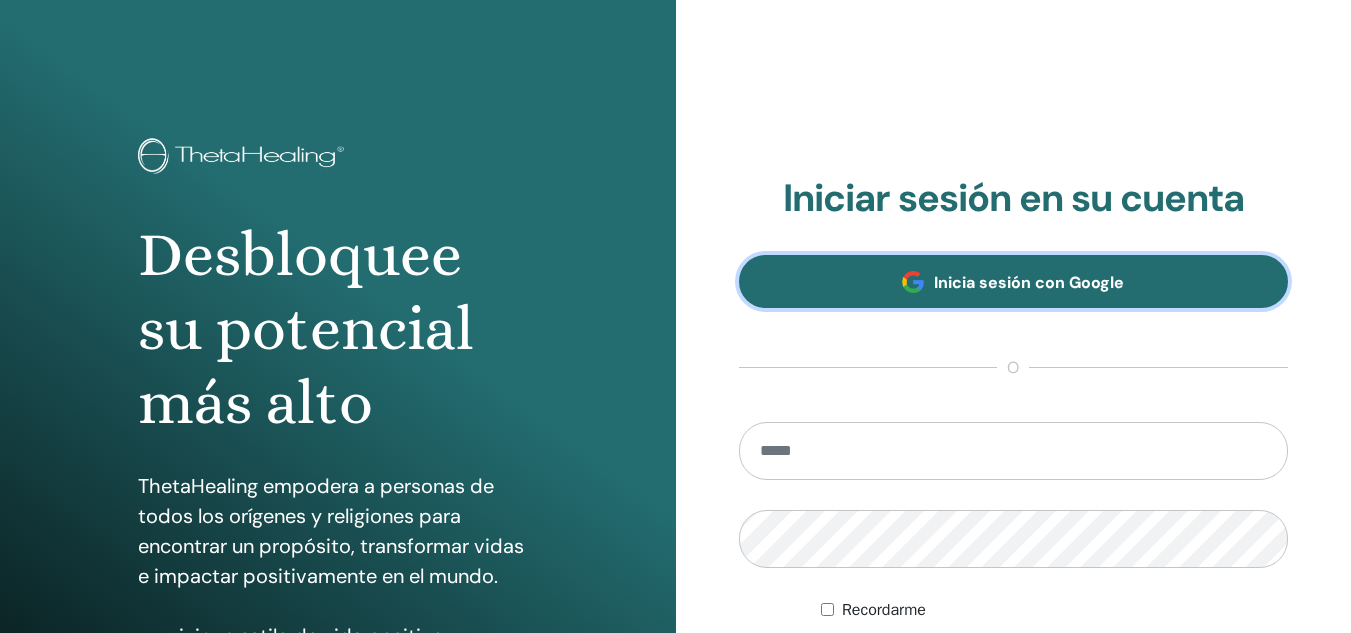 click on "Inicia sesión con Google" at bounding box center [1014, 281] 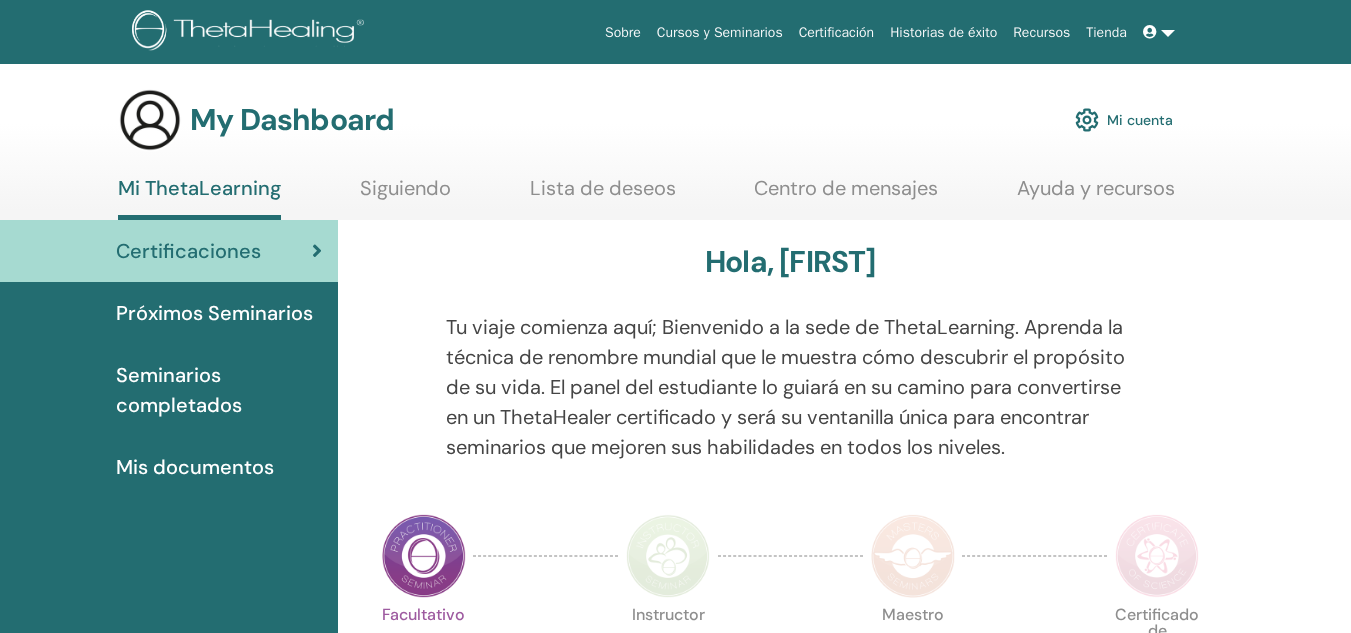 scroll, scrollTop: 0, scrollLeft: 0, axis: both 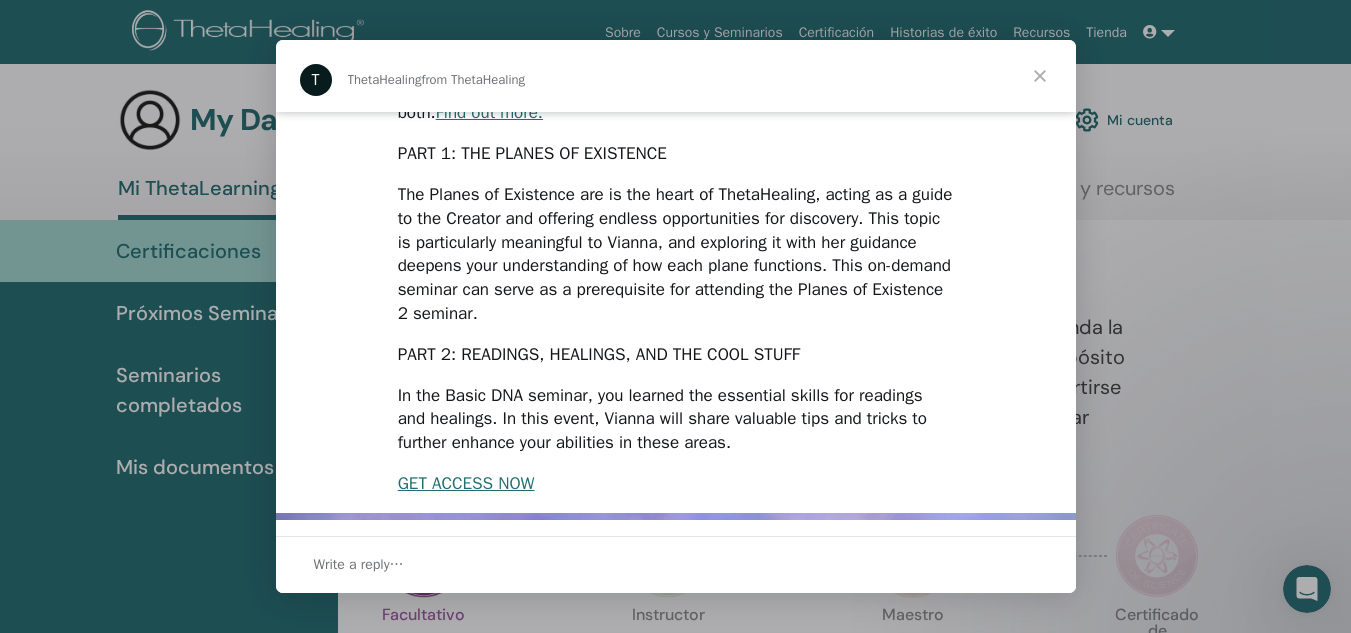 click at bounding box center [1040, 76] 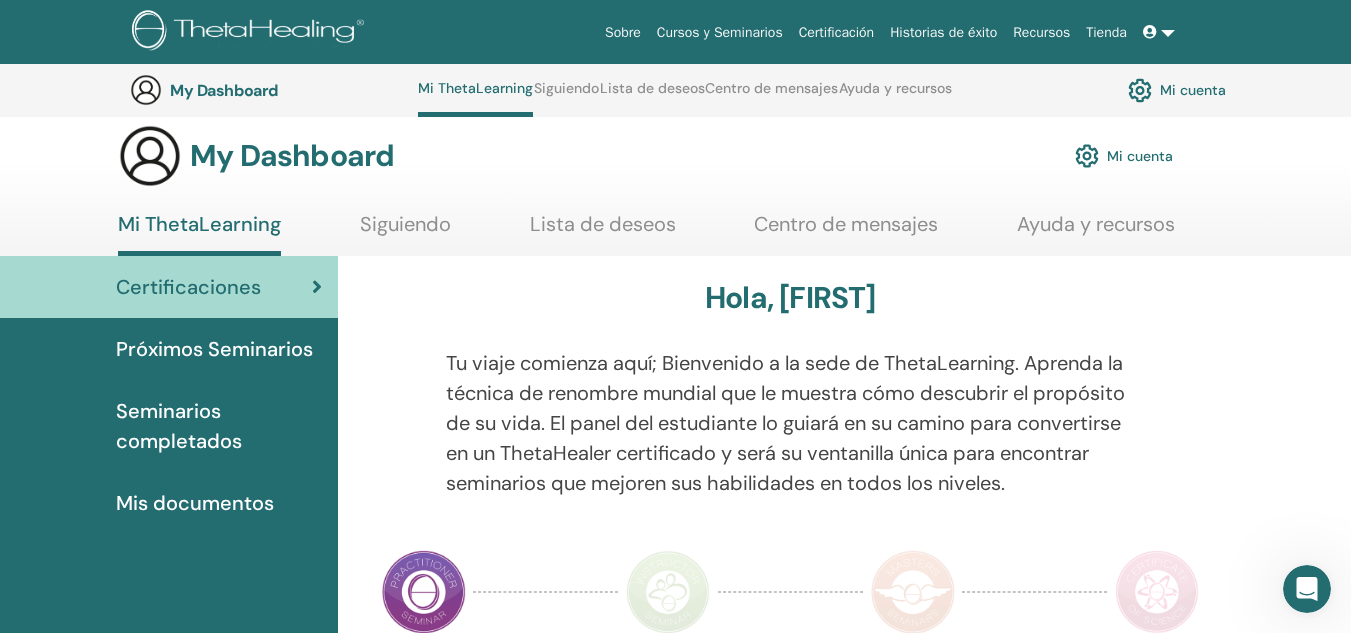 scroll, scrollTop: 0, scrollLeft: 0, axis: both 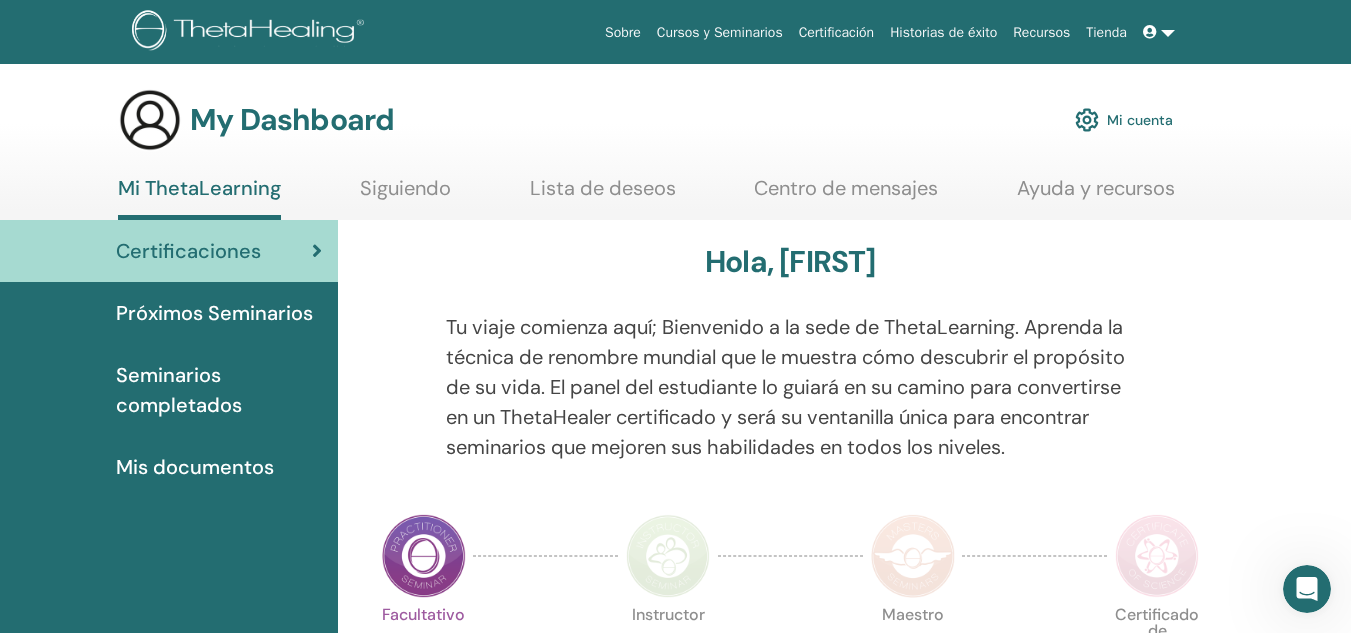 click at bounding box center [1159, 32] 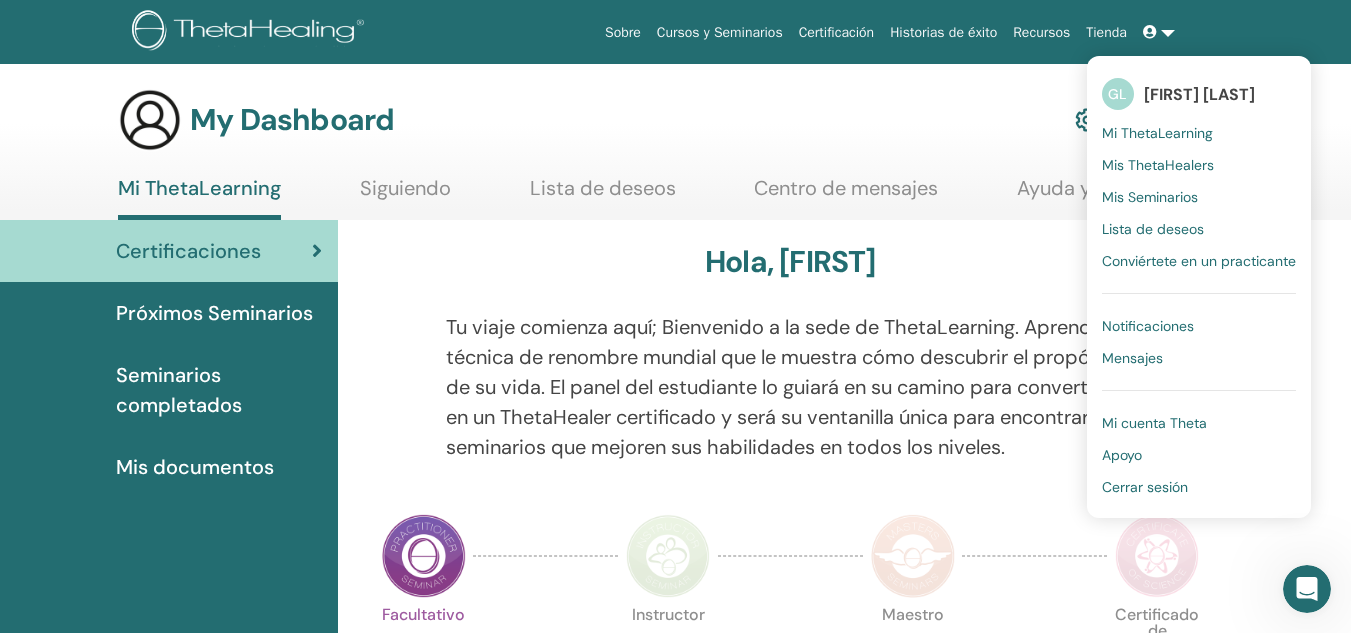 click on "[FIRST] [LAST]" at bounding box center (1199, 94) 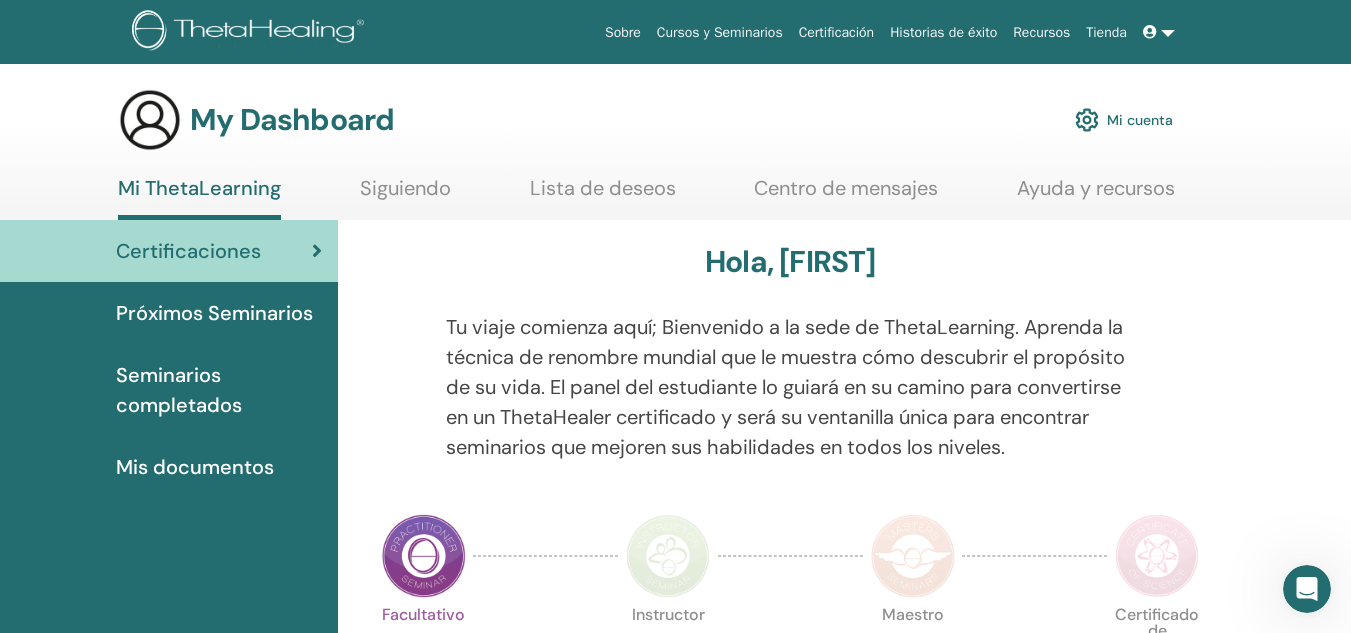 click at bounding box center (1150, 32) 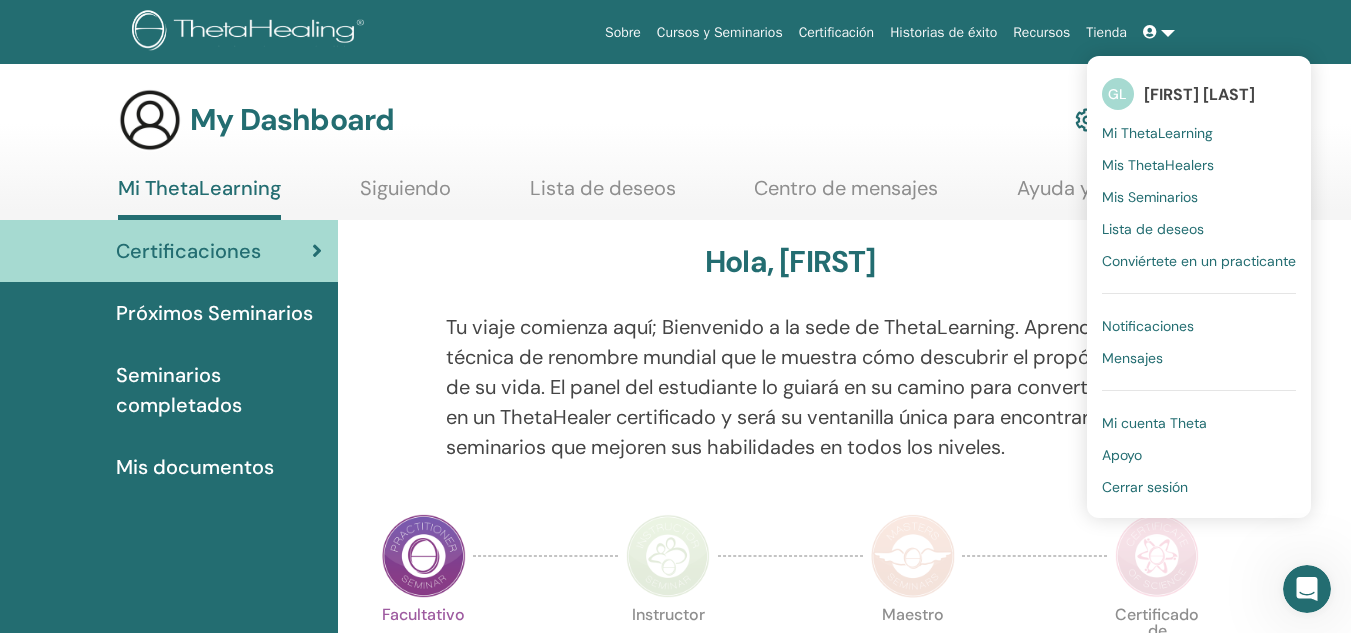 click on "My Dashboard
Mi cuenta
Mi ThetaLearning
Siguiendo
Lista de deseos
Centro de mensajes
Ayuda y recursos" at bounding box center [675, 154] 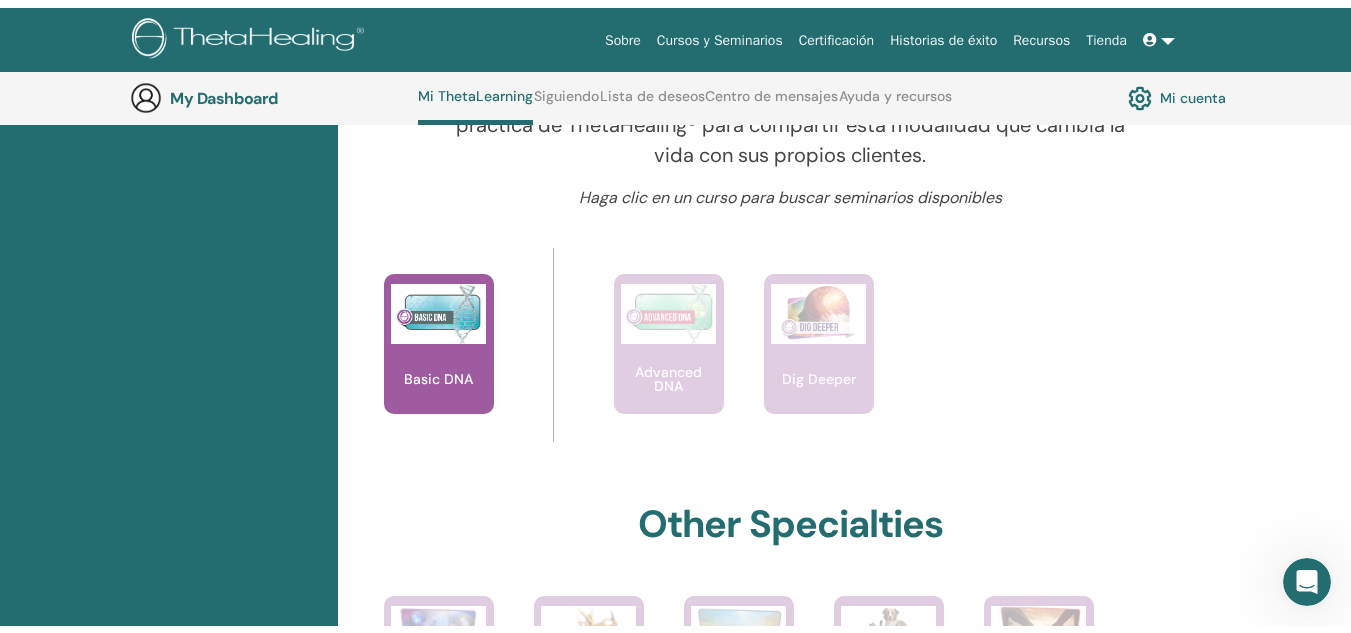 scroll, scrollTop: 0, scrollLeft: 0, axis: both 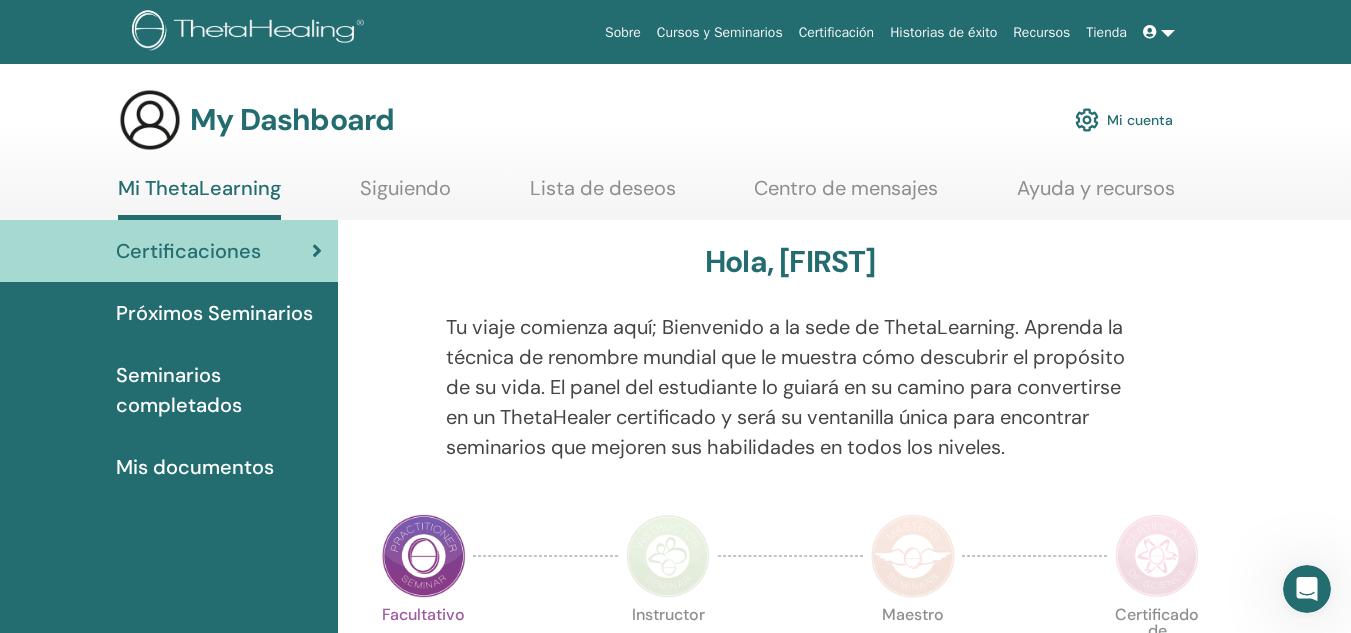click at bounding box center [1159, 32] 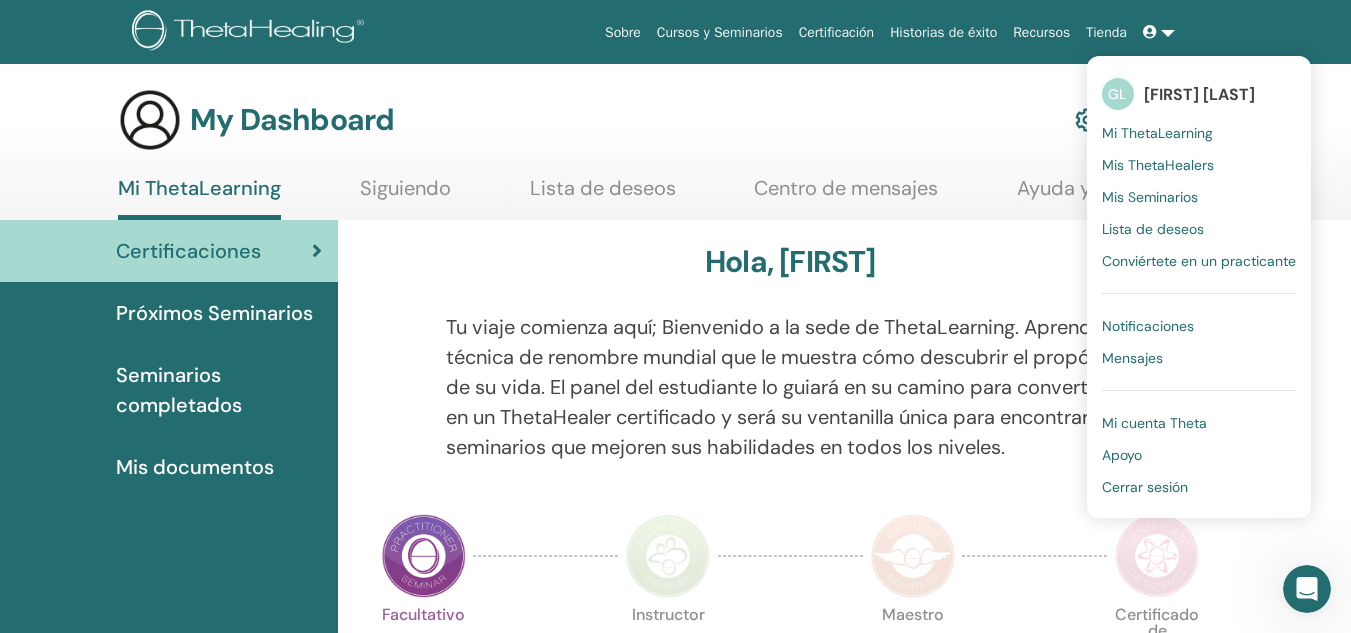 click on "GL" at bounding box center [1118, 94] 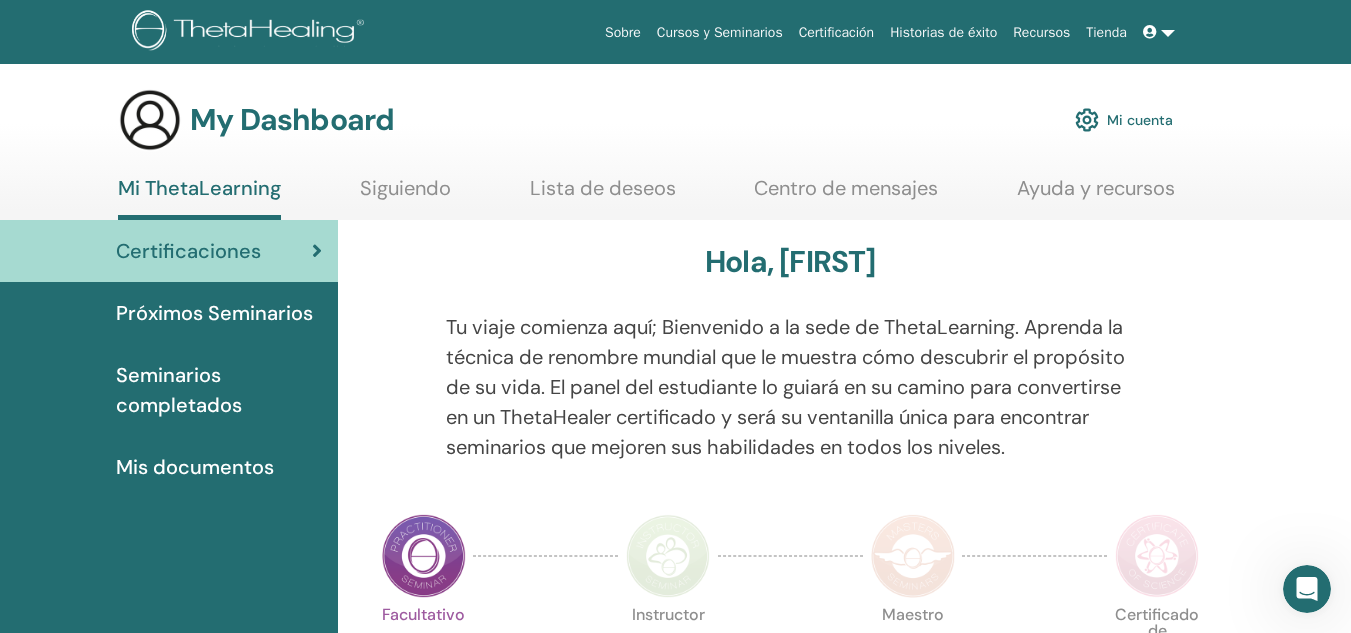 click on "Mi cuenta" at bounding box center [1124, 120] 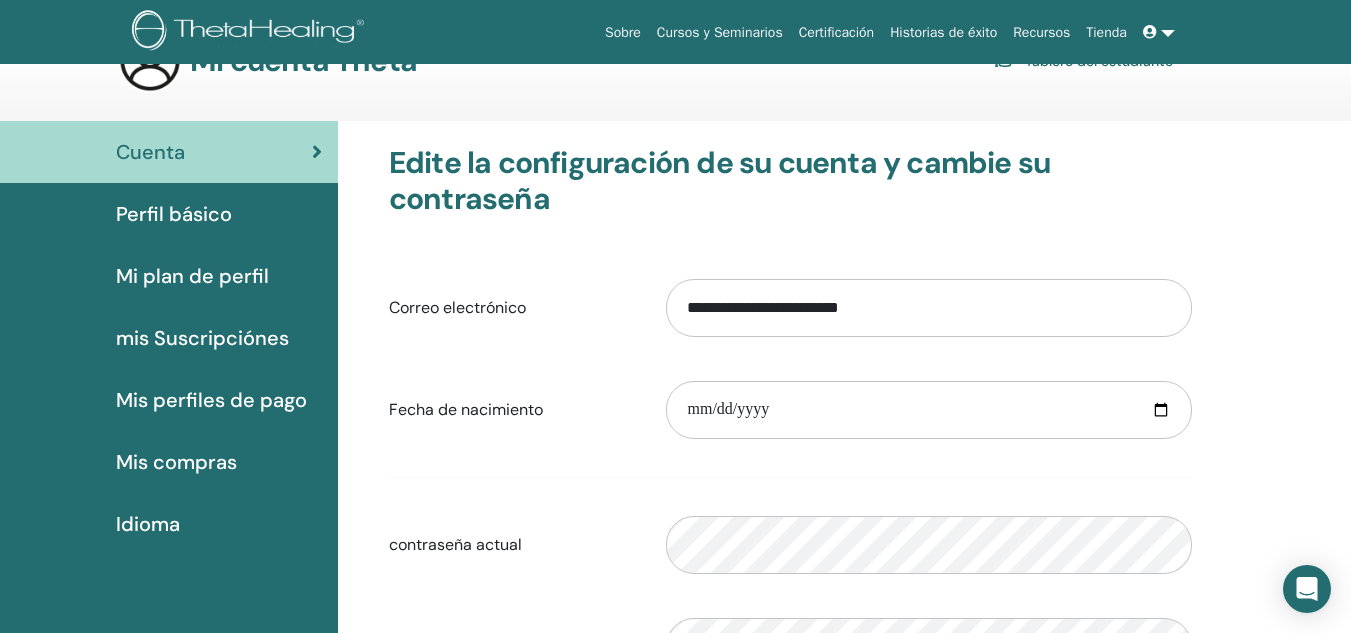 scroll, scrollTop: 0, scrollLeft: 0, axis: both 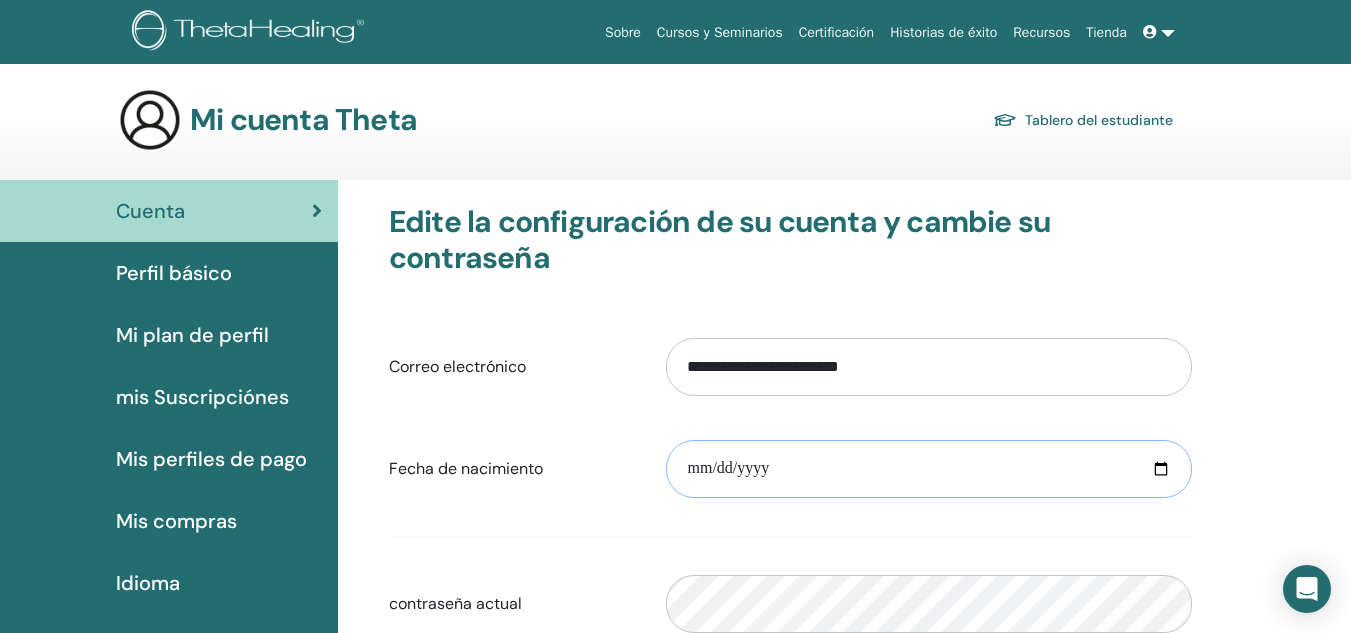 click at bounding box center [929, 469] 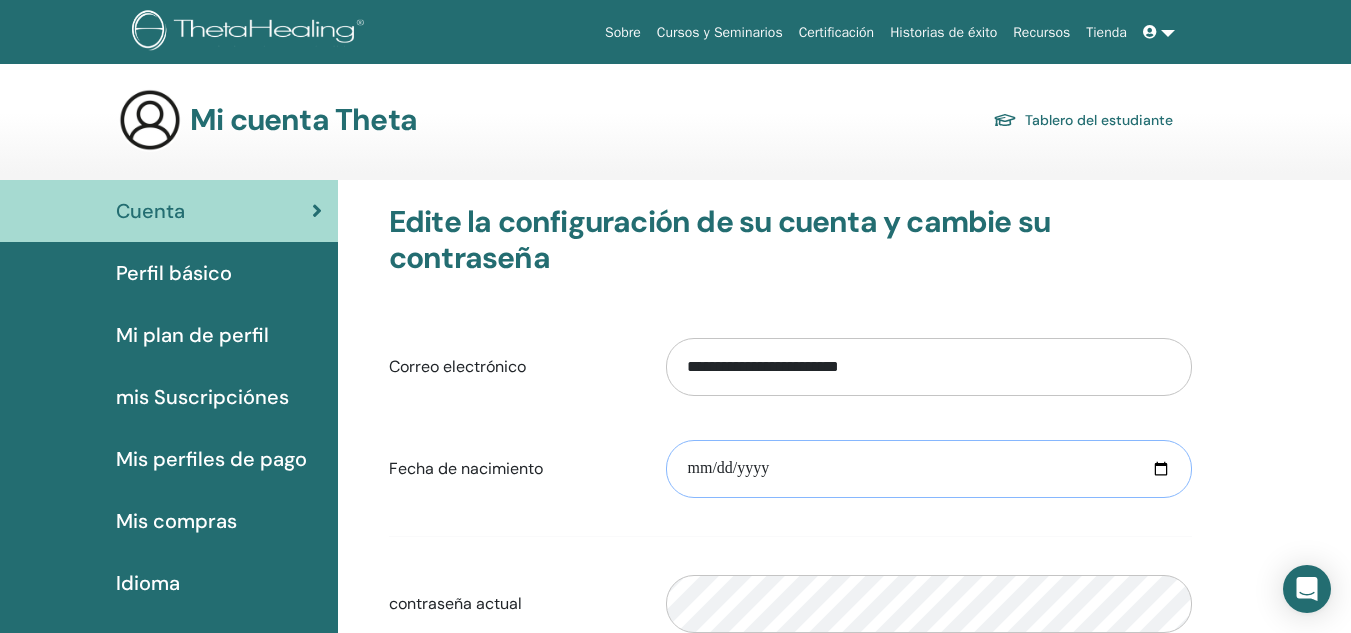 click at bounding box center (929, 469) 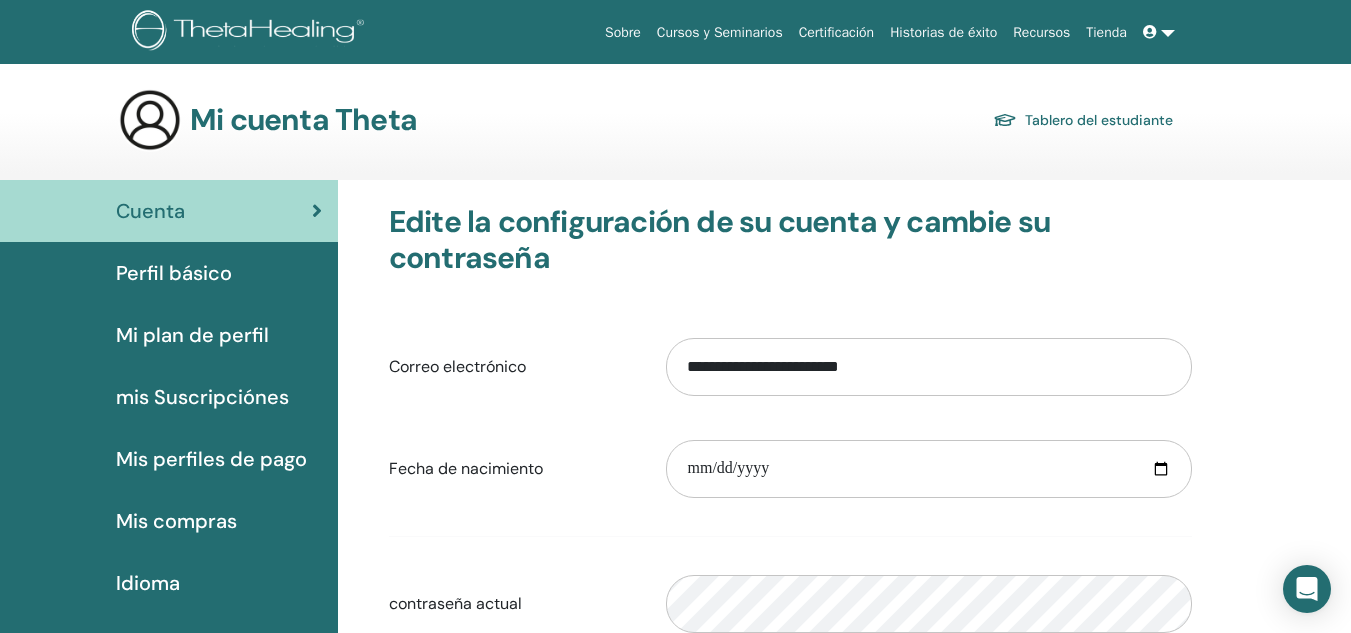 click at bounding box center [1152, 32] 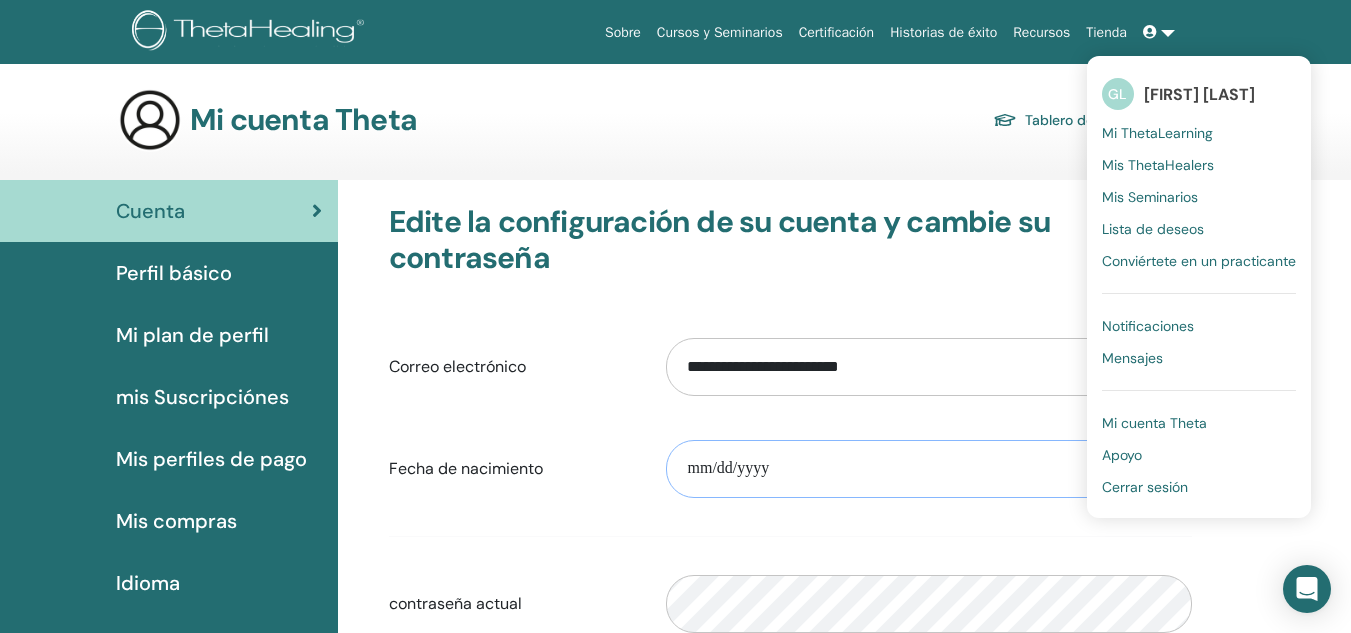 click at bounding box center (929, 469) 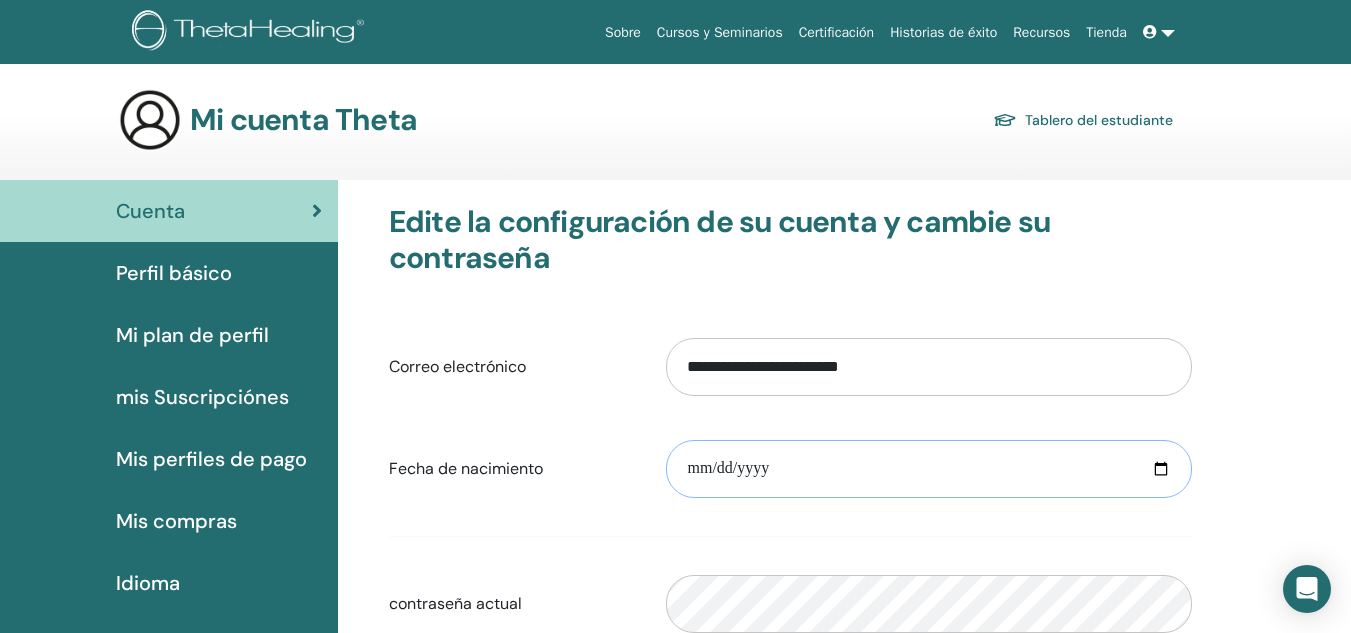 type on "**********" 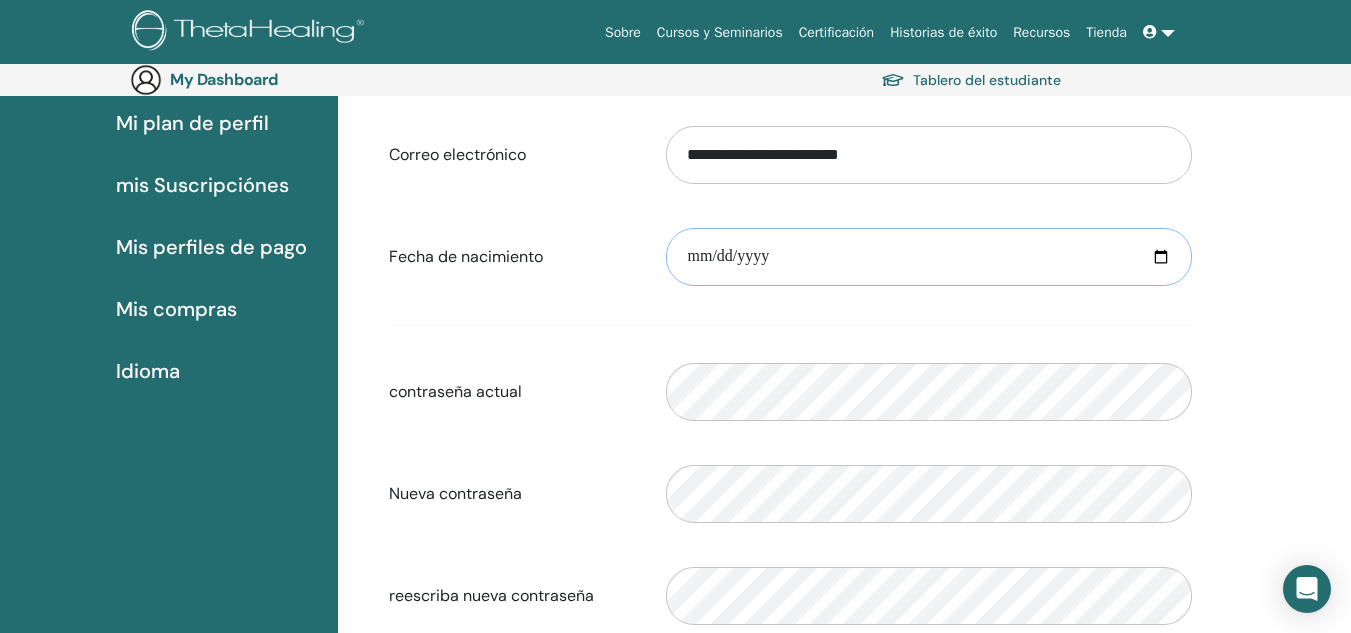 scroll, scrollTop: 232, scrollLeft: 0, axis: vertical 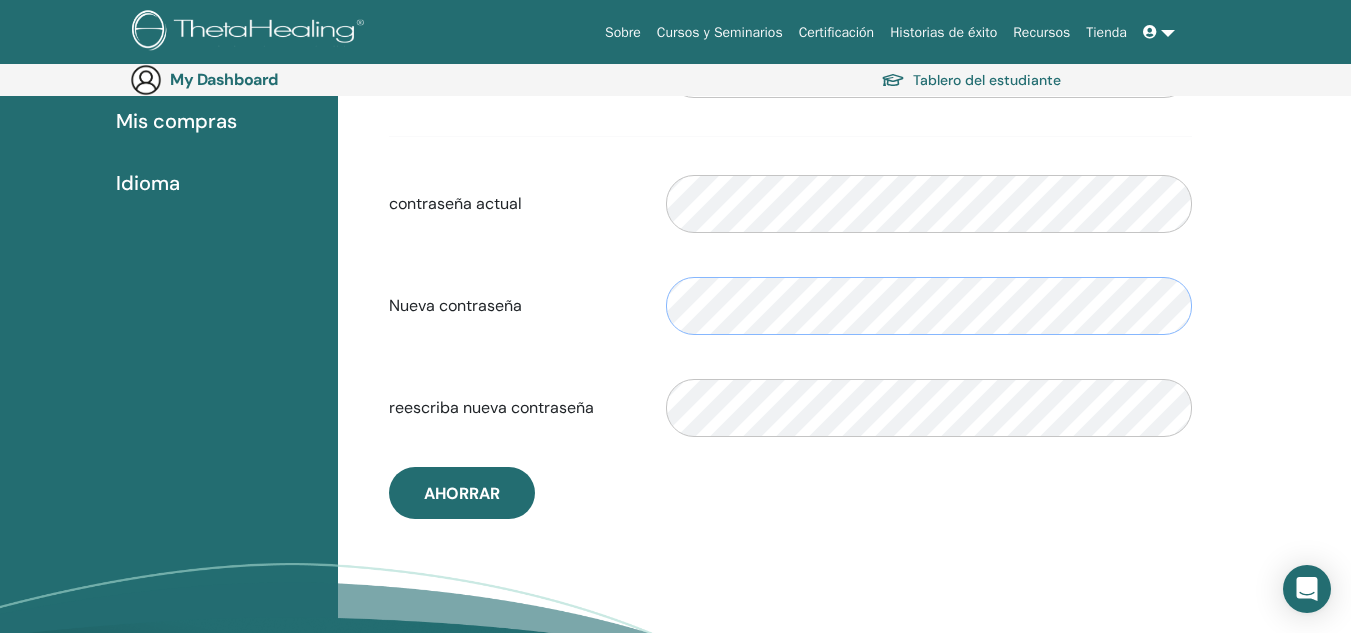 click on "Nueva contraseña
No coincide la contraseña de verificación" at bounding box center (790, 306) 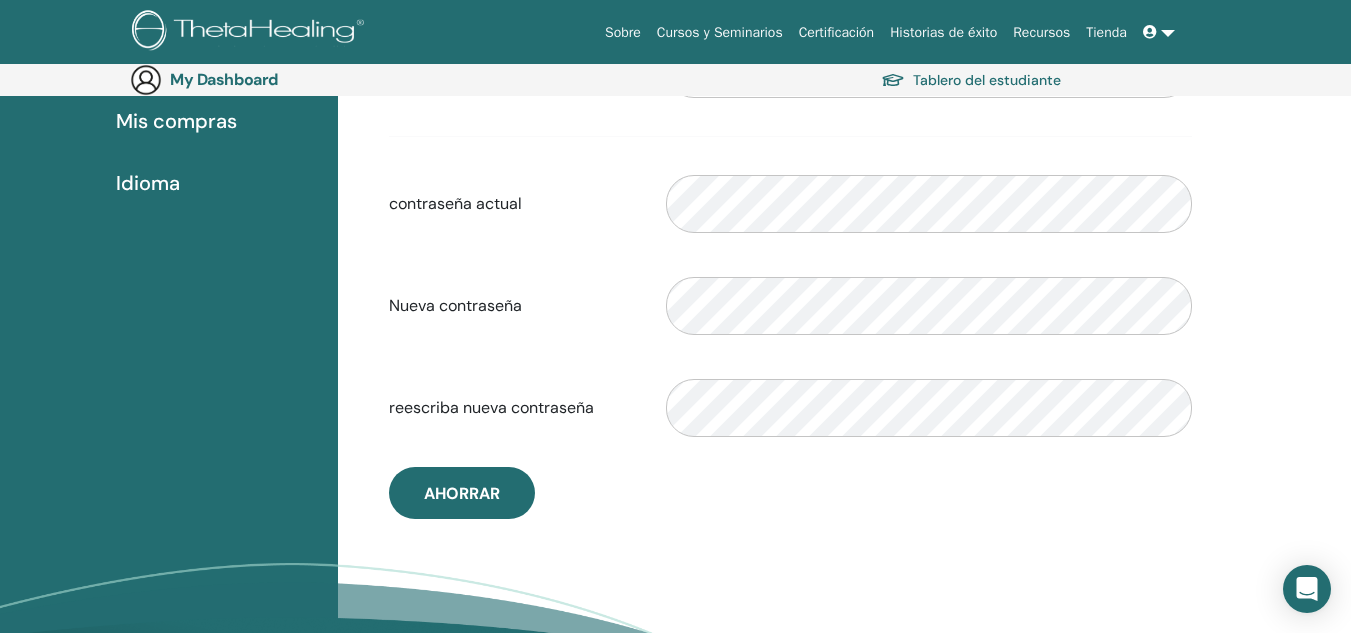 click on "**********" at bounding box center [844, 271] 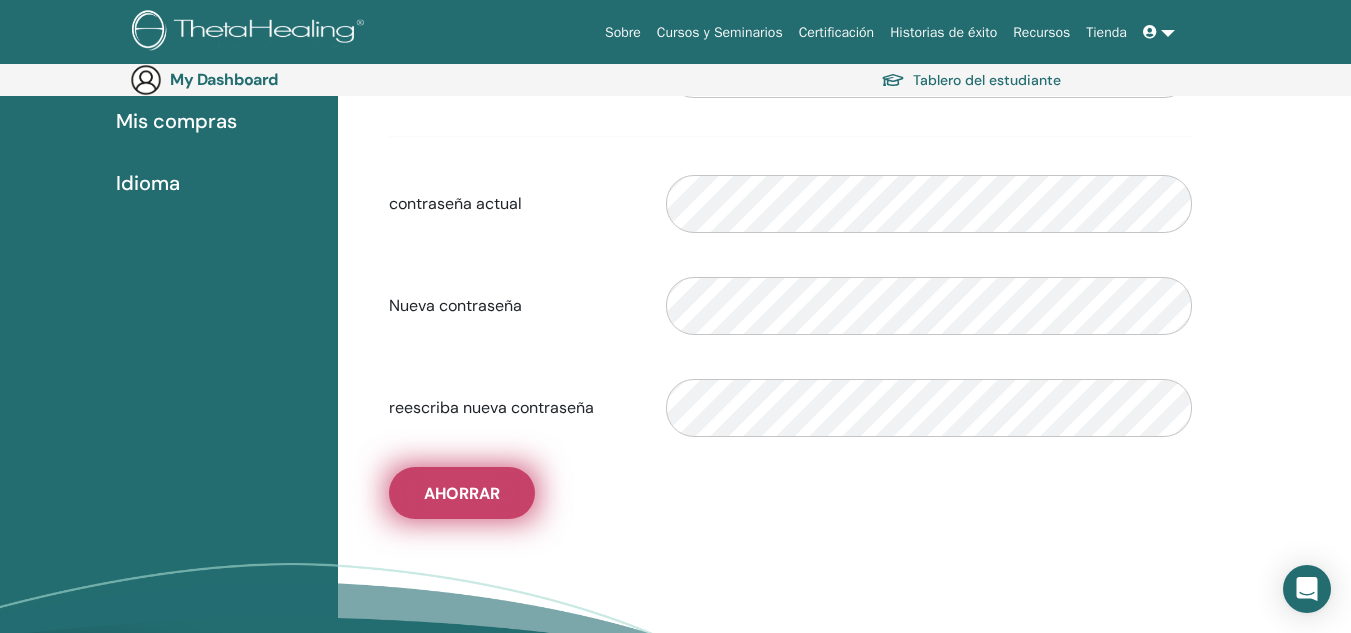 click on "Ahorrar" at bounding box center [462, 493] 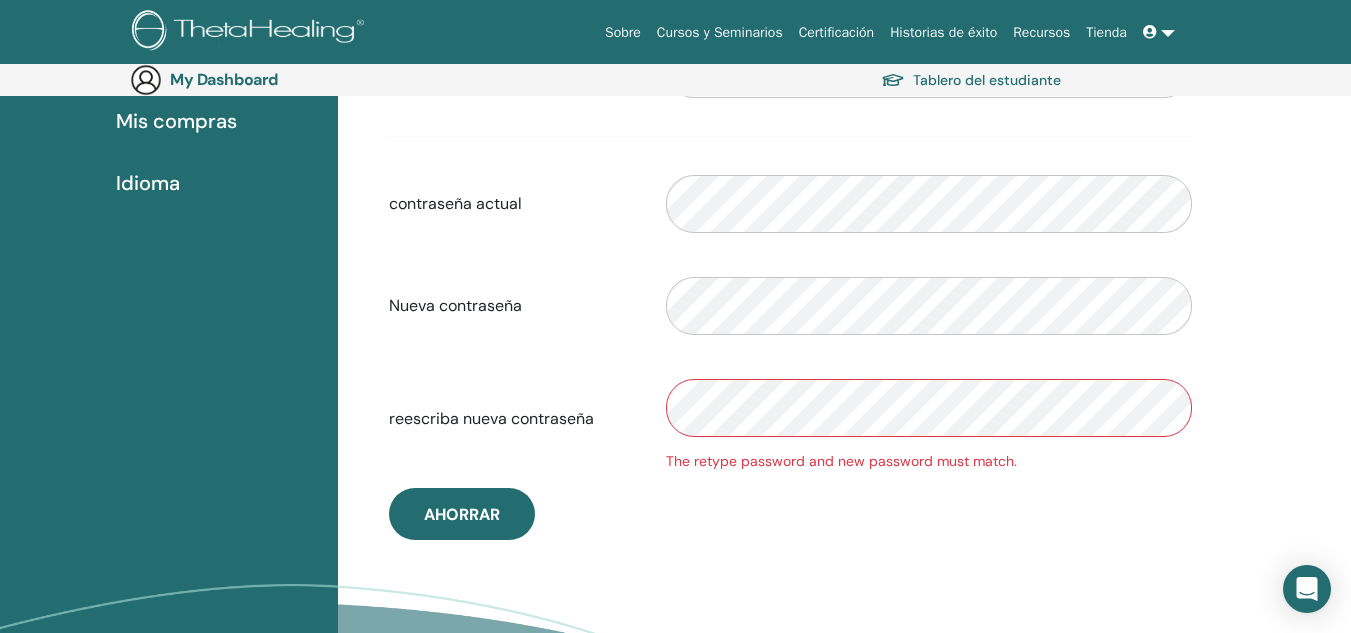 click on "reescriba nueva contraseña
The retype password and new password must match." at bounding box center (790, 418) 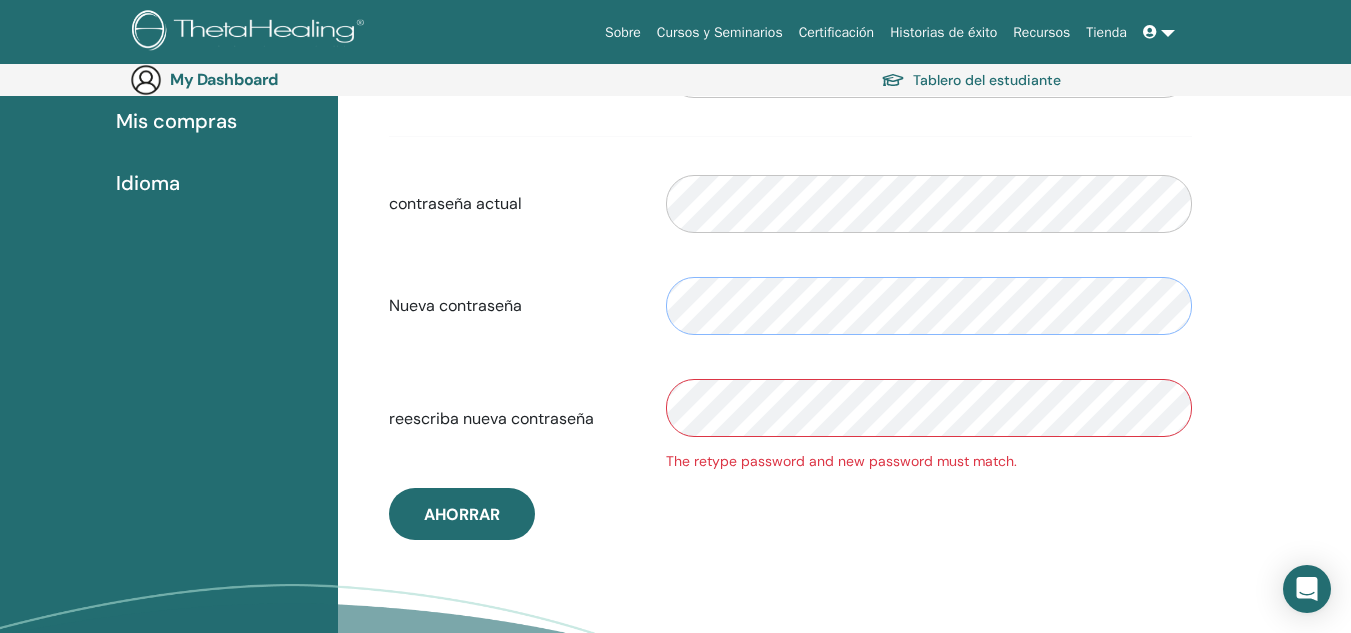 click on "Cuenta
Perfil básico
Mi plan de perfil
mis Suscripciónes
Mis perfiles de pago
Mis compras" at bounding box center [675, 282] 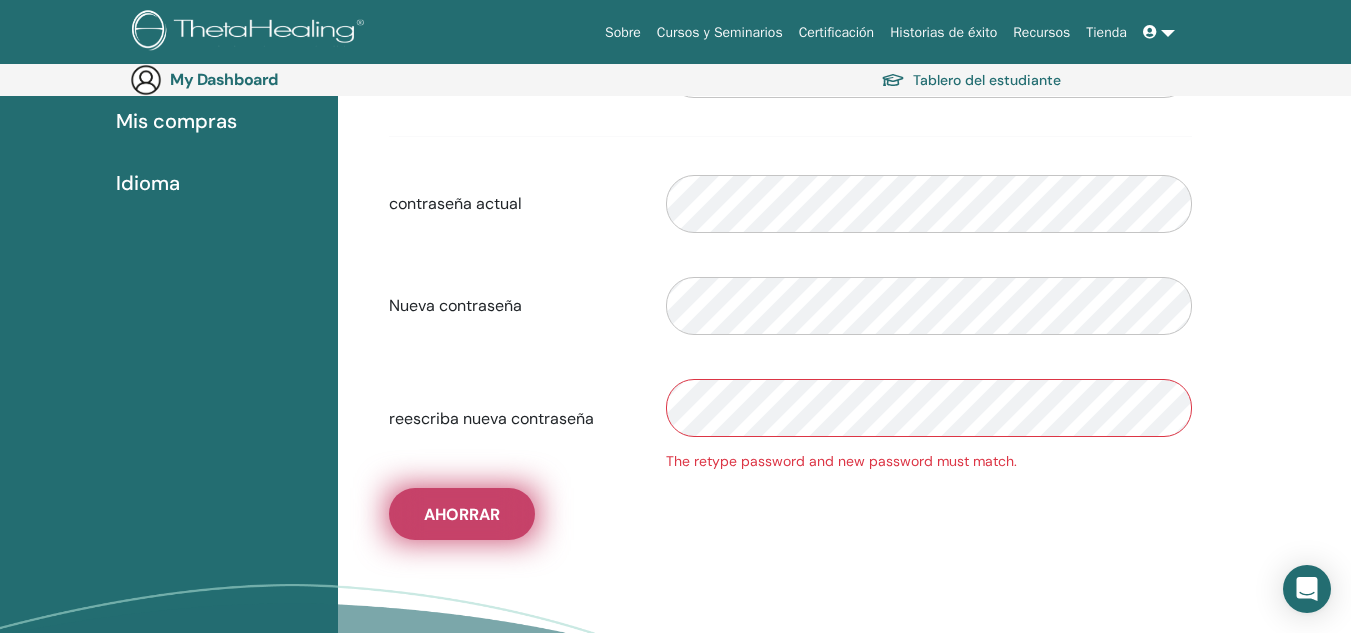 click on "Ahorrar" at bounding box center (462, 514) 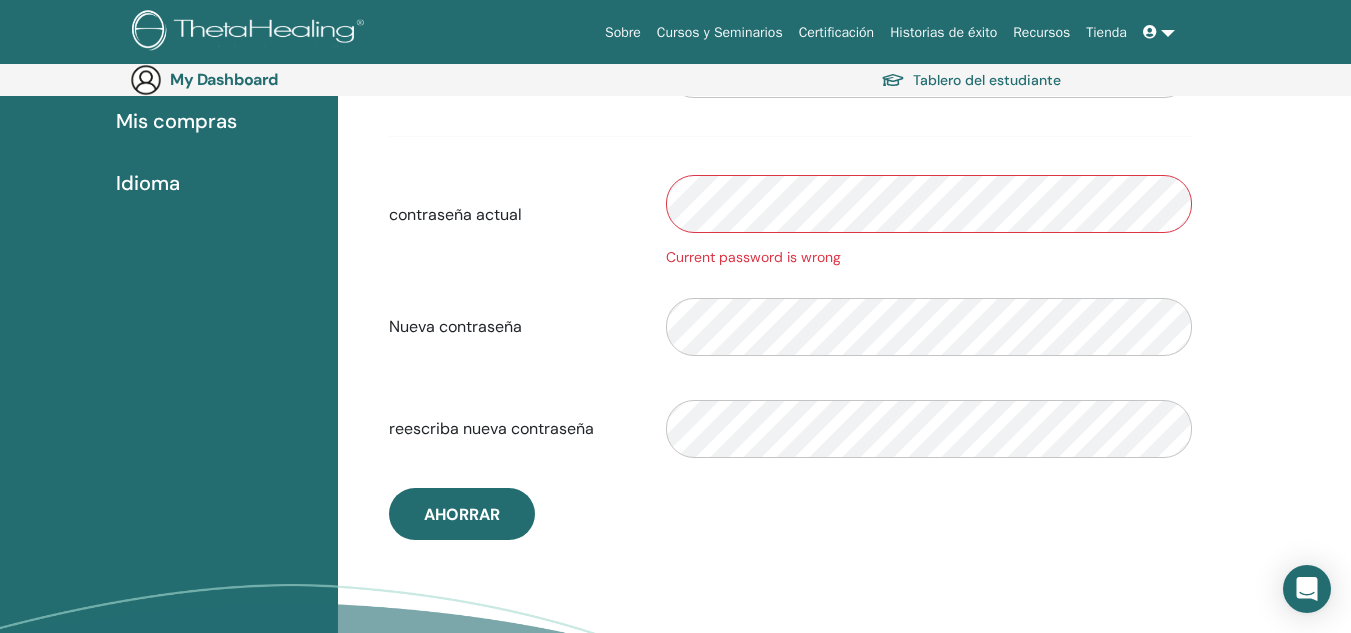 click on "Cuenta
Perfil básico
Mi plan de perfil
mis Suscripciónes
Mis perfiles de pago
Mis compras" at bounding box center [675, 282] 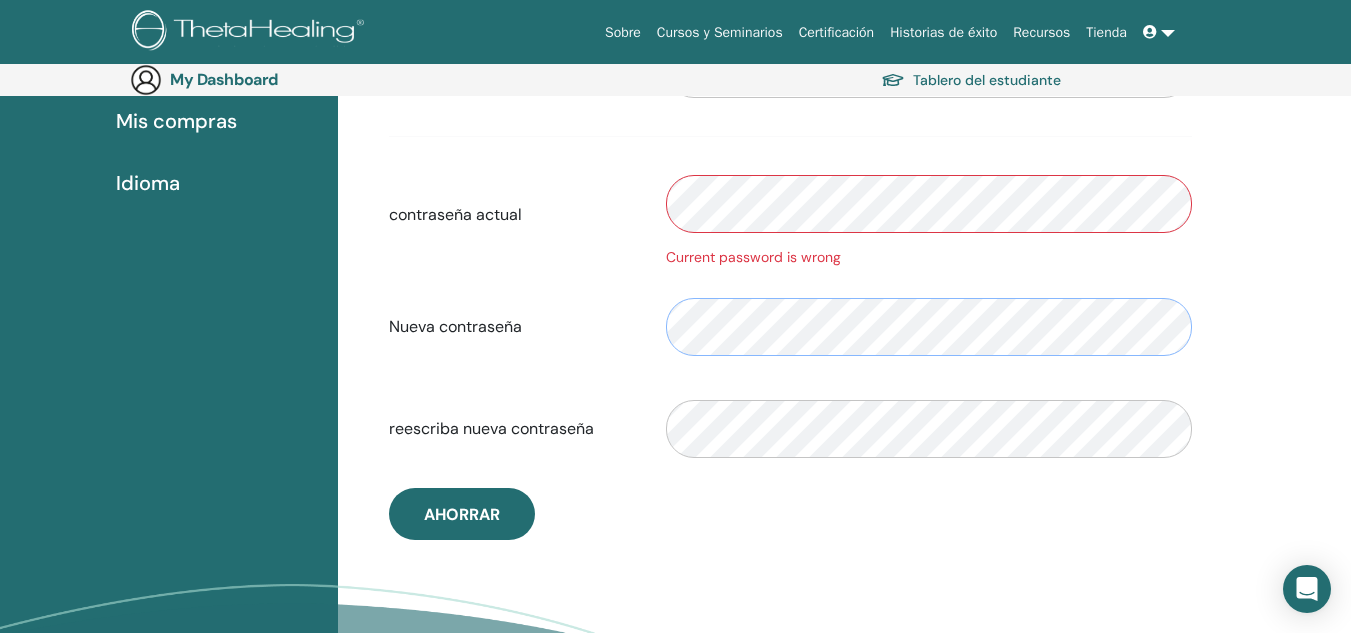 click on "Cuenta
Perfil básico
Mi plan de perfil
mis Suscripciónes
Mis perfiles de pago
Mis compras" at bounding box center (675, 282) 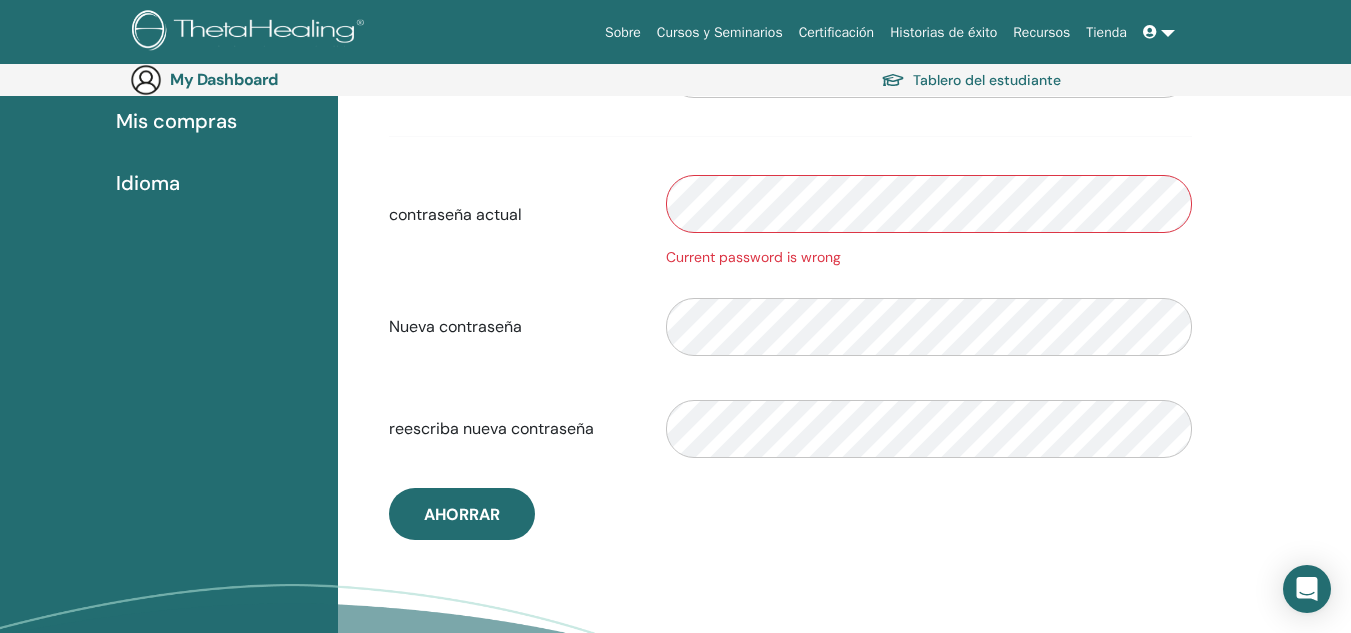click on "Cuenta
Perfil básico
Mi plan de perfil
mis Suscripciónes
Mis perfiles de pago
Mis compras" at bounding box center (675, 282) 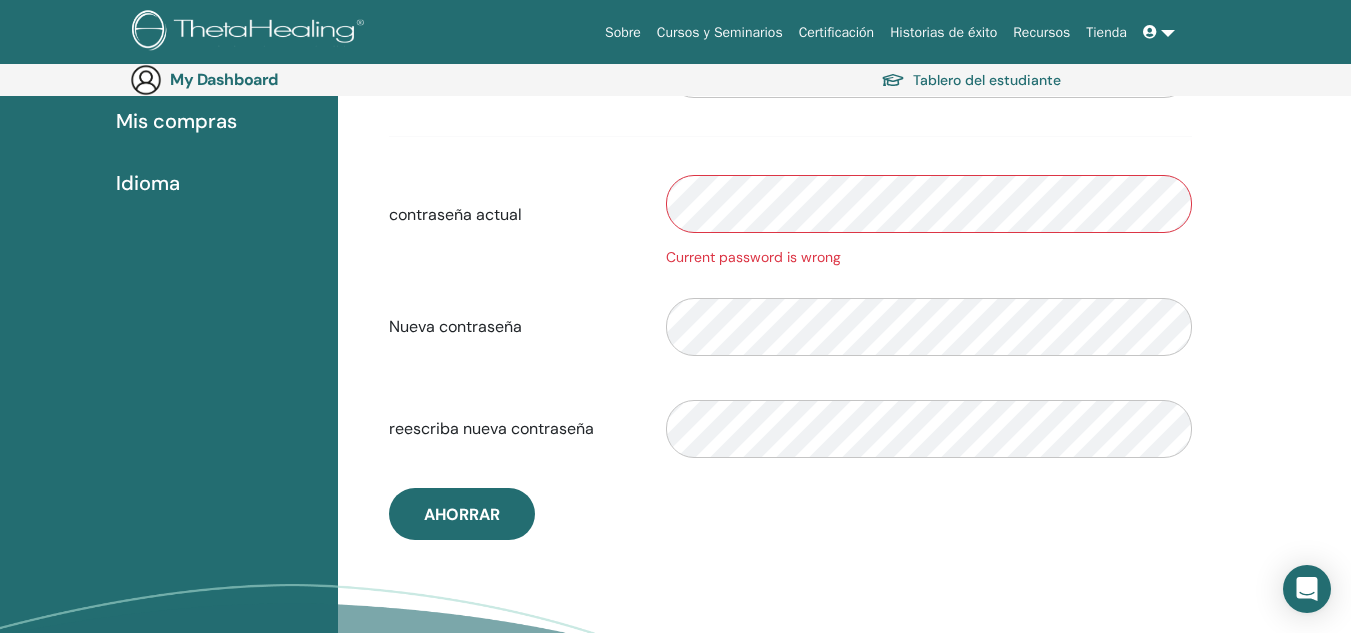 click on "Cuenta
Perfil básico
Mi plan de perfil
mis Suscripciónes
Mis perfiles de pago
Mis compras" at bounding box center [675, 282] 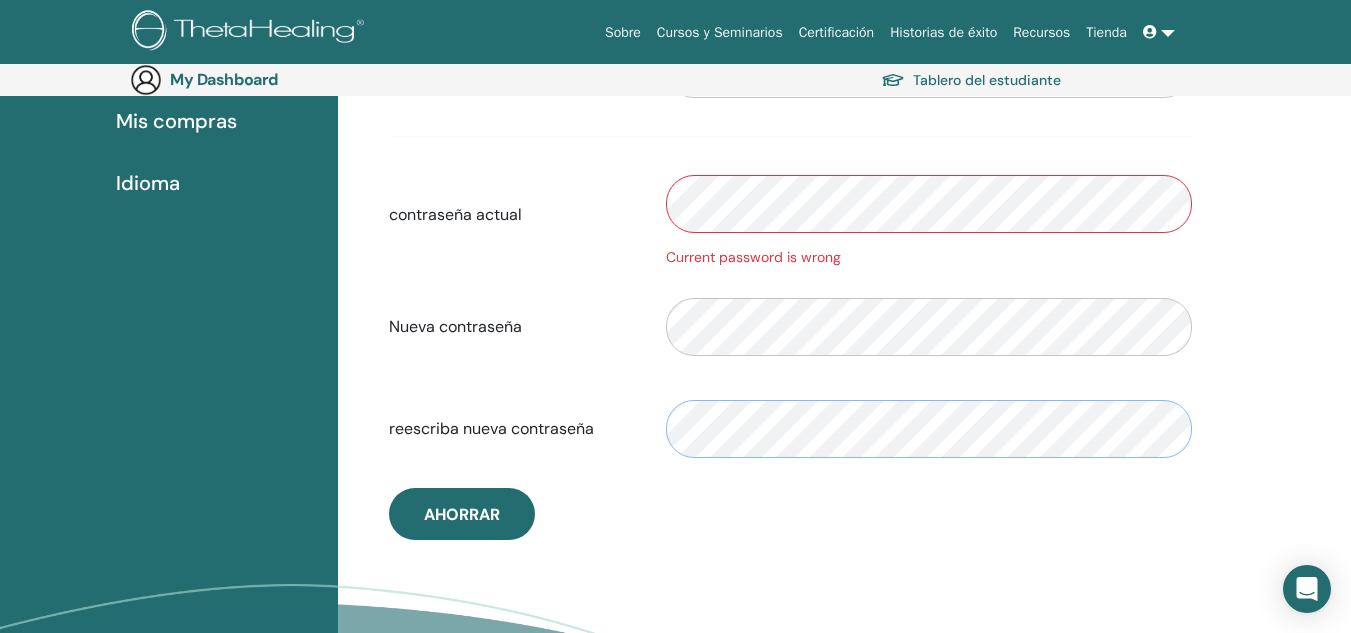 click on "Cuenta
Perfil básico
Mi plan de perfil
mis Suscripciónes
Mis perfiles de pago
Mis compras" at bounding box center (675, 282) 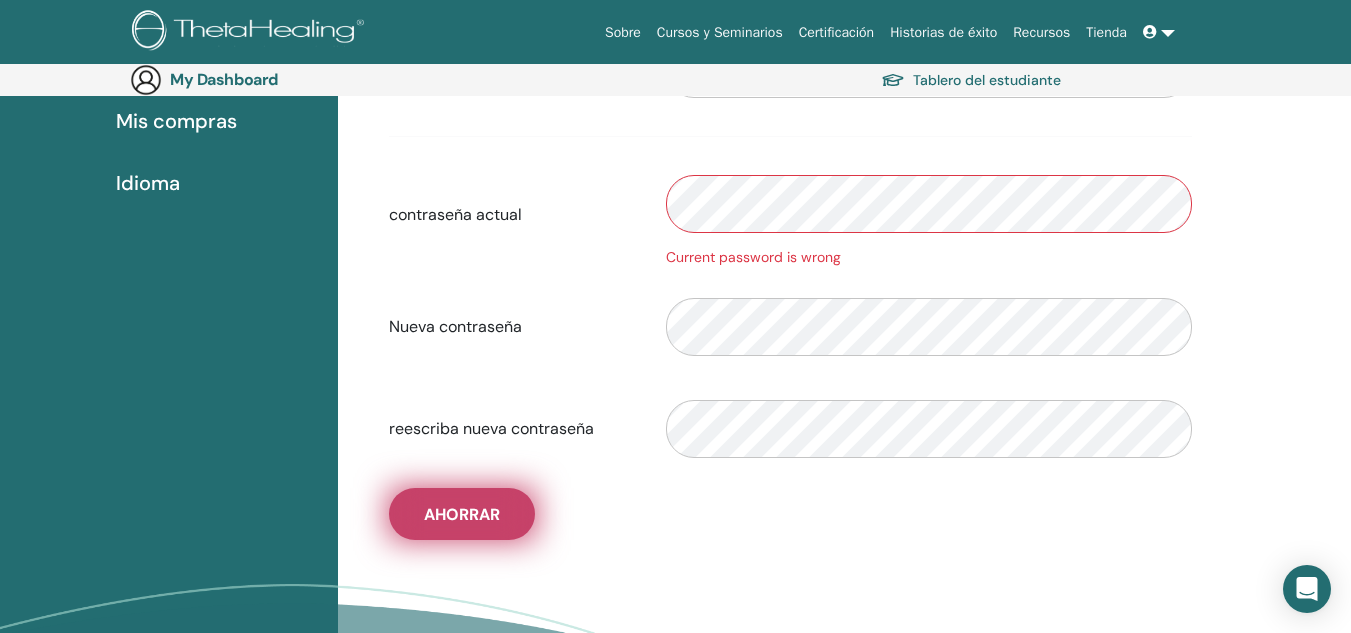 click on "Ahorrar" at bounding box center [462, 514] 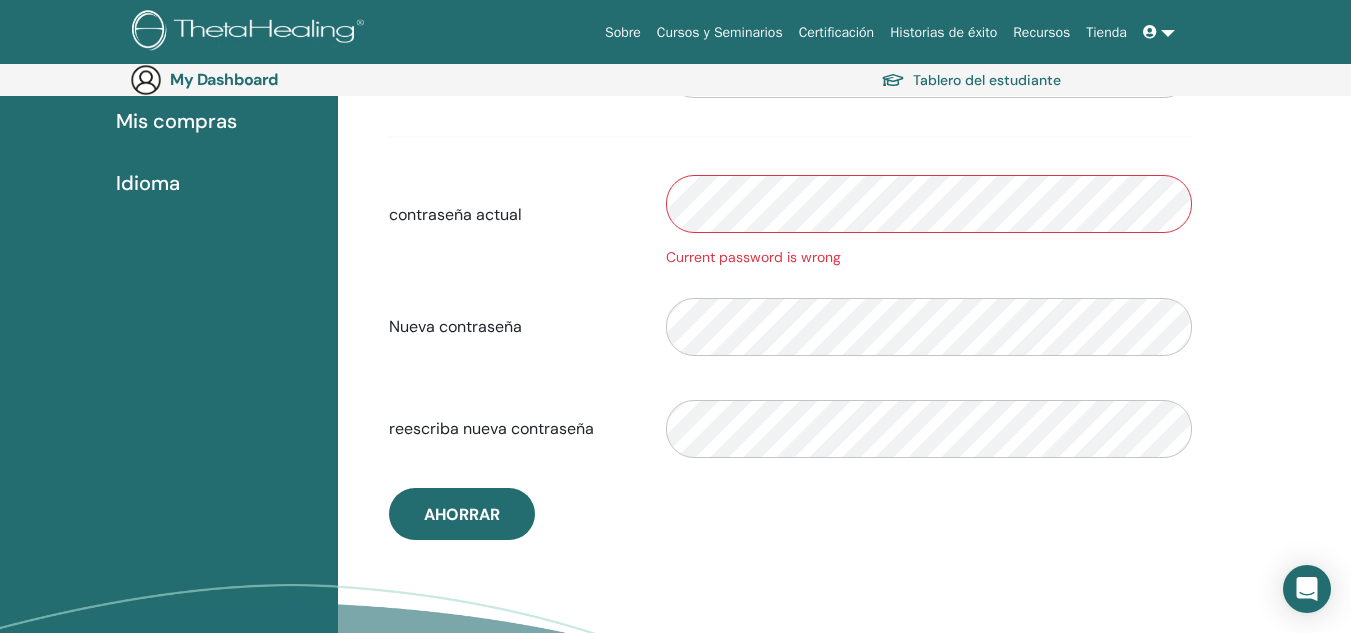 click on "contraseña actual
Current password is wrong" at bounding box center (790, 214) 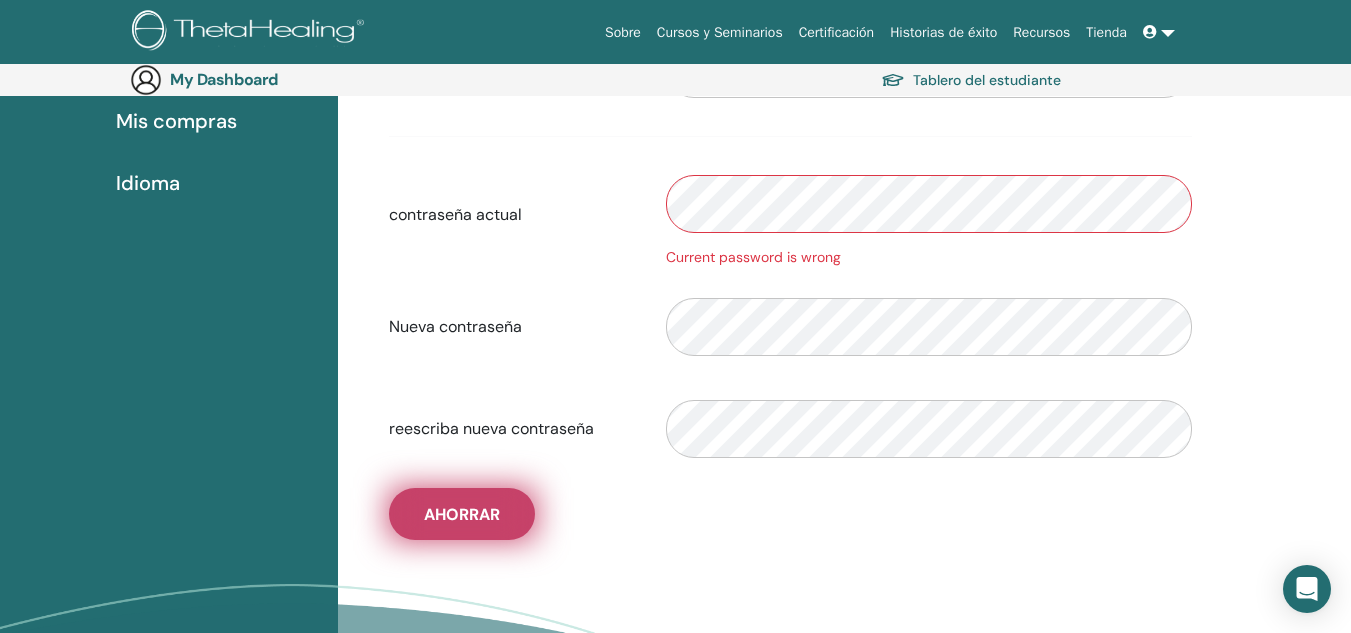 click on "Ahorrar" at bounding box center [462, 514] 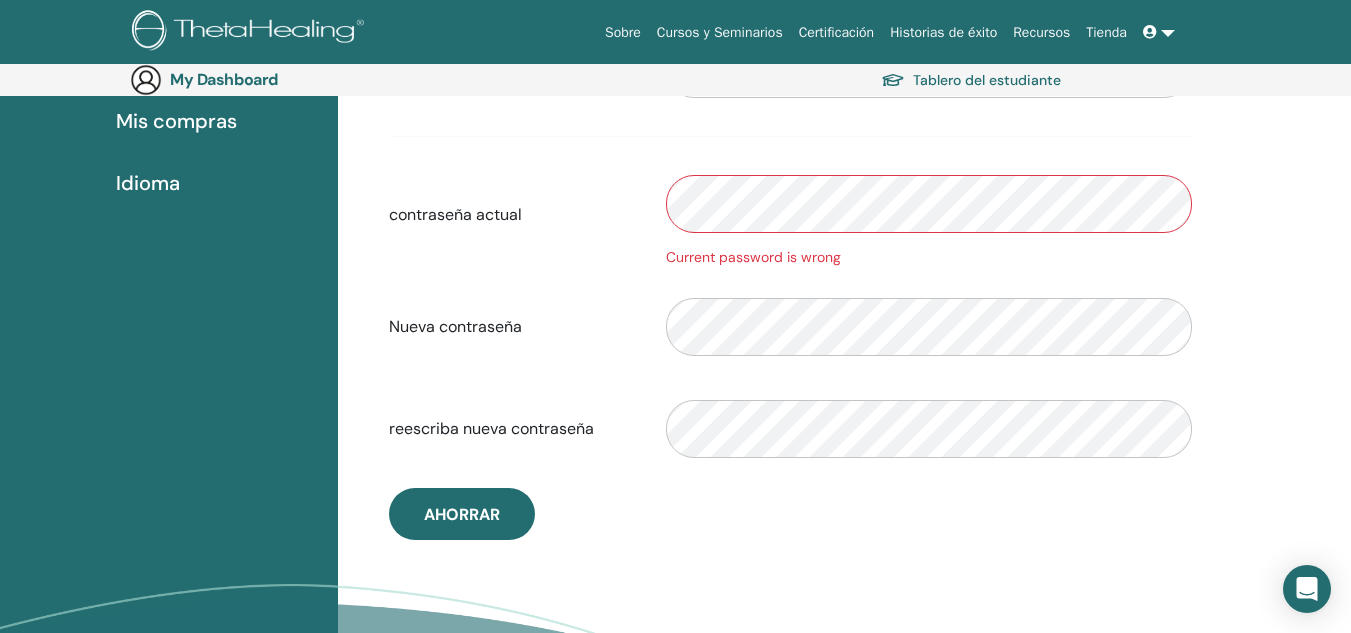 click on "Cuenta
Perfil básico
Mi plan de perfil
mis Suscripciónes
Mis perfiles de pago
Mis compras" at bounding box center (675, 282) 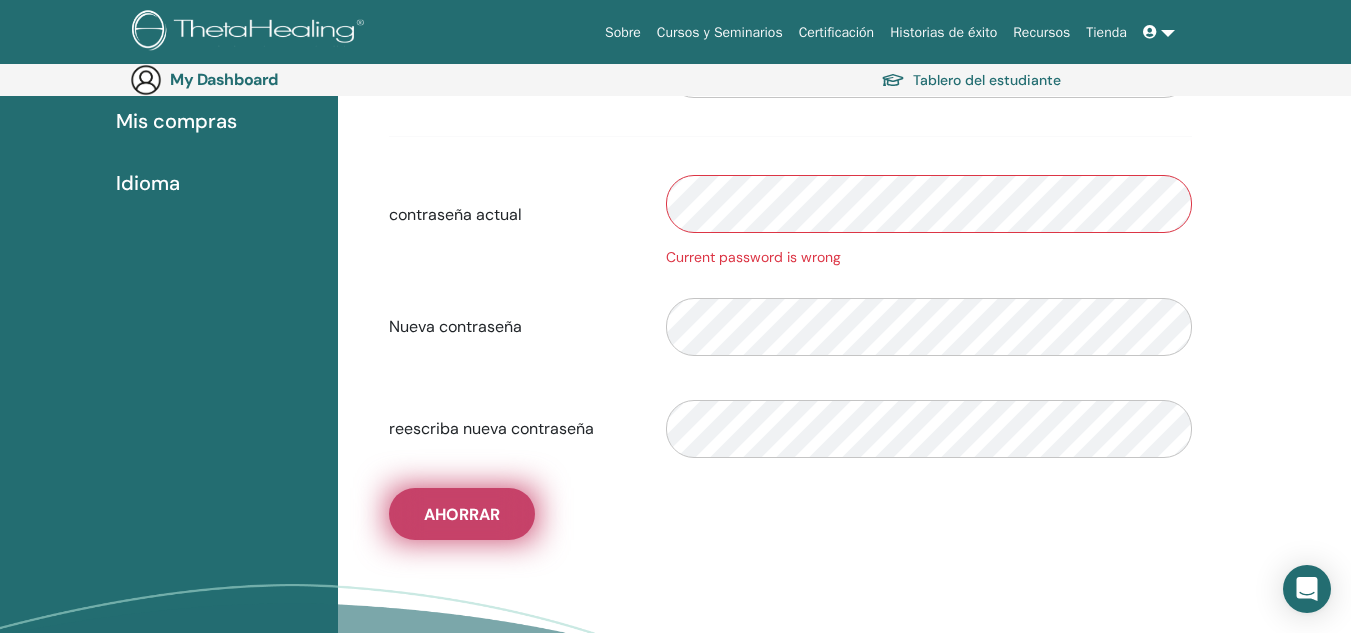 click on "Ahorrar" at bounding box center (462, 514) 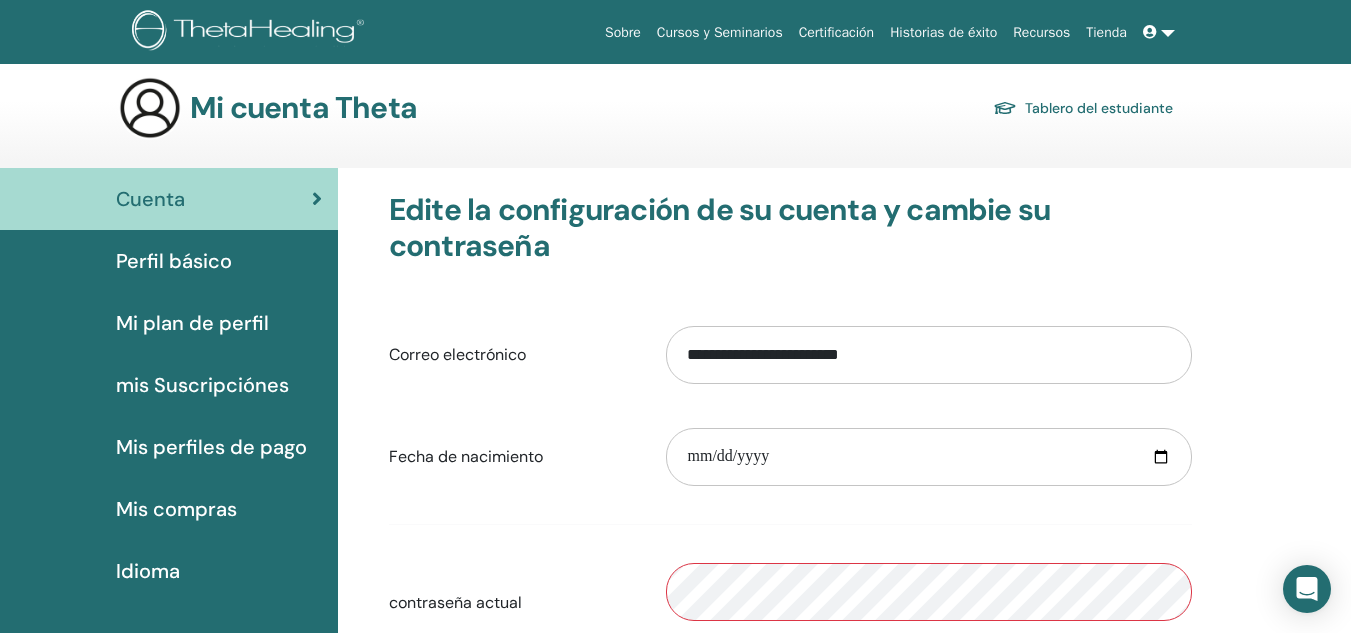 scroll, scrollTop: 0, scrollLeft: 0, axis: both 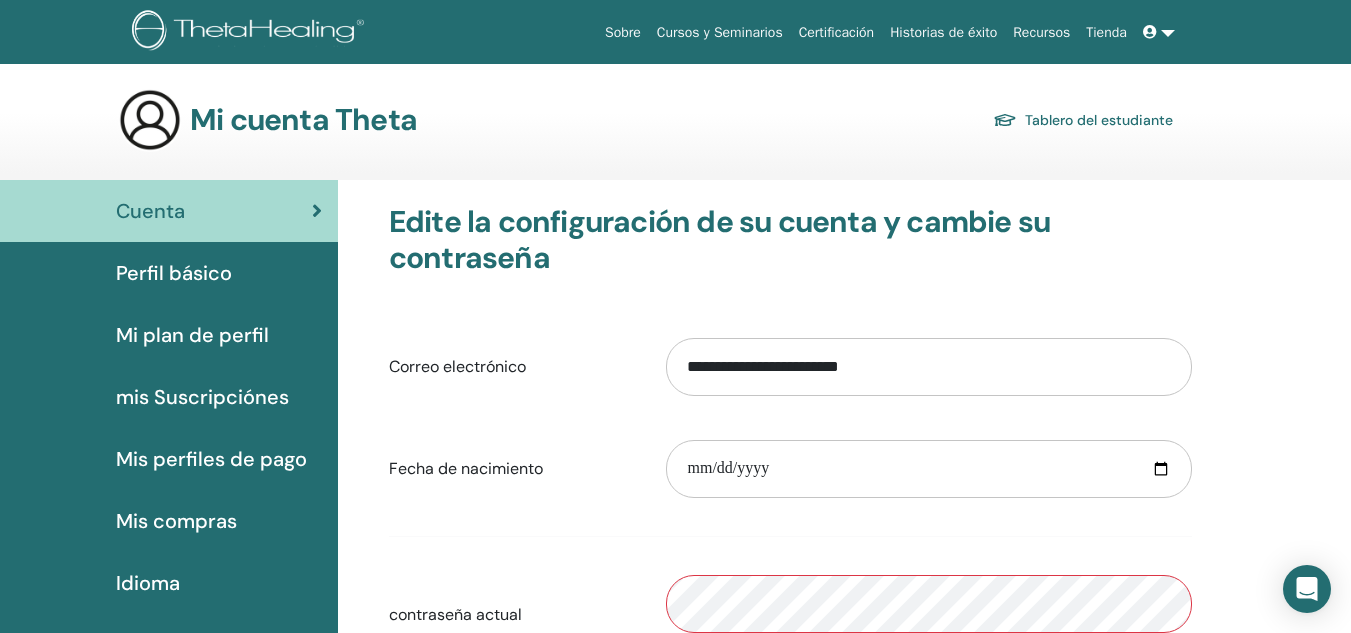 click at bounding box center [1159, 32] 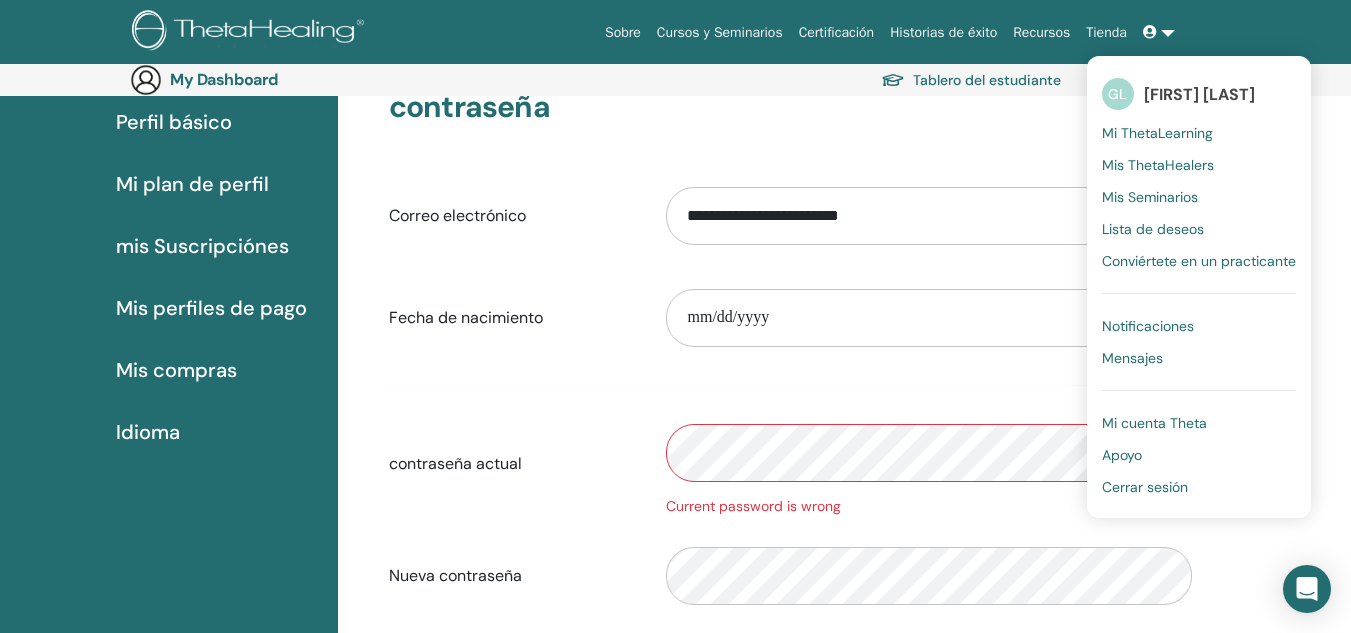 scroll, scrollTop: 232, scrollLeft: 0, axis: vertical 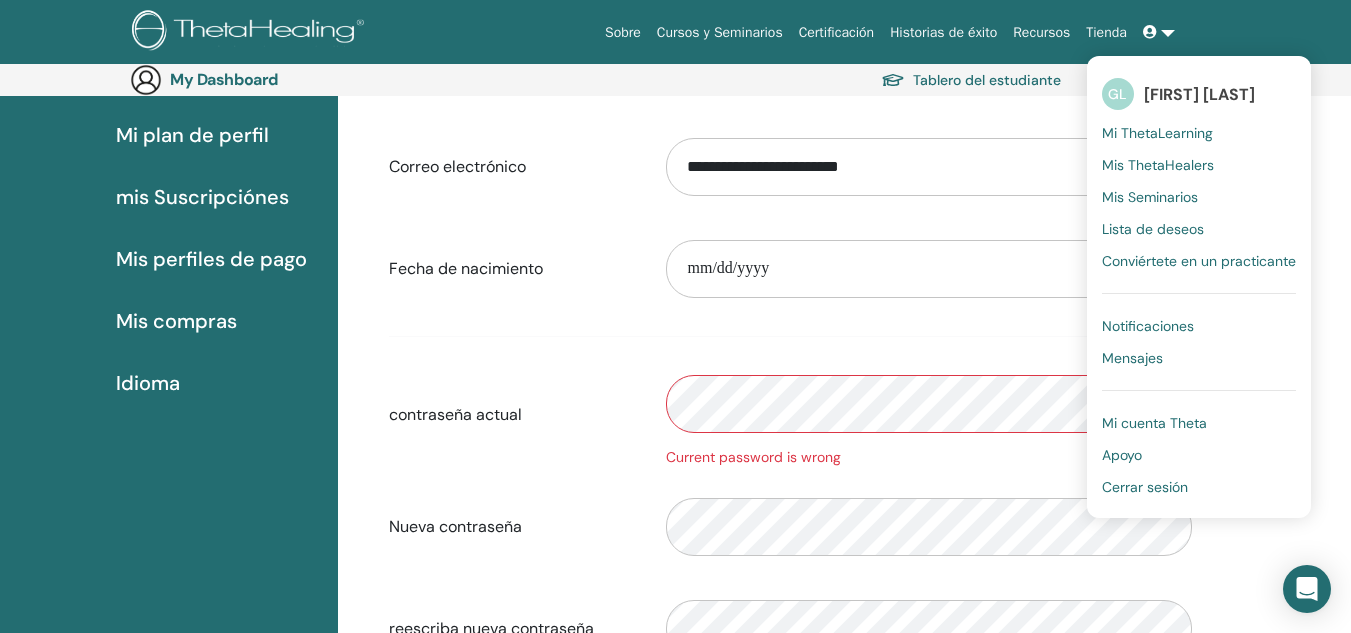 click on "Cuenta
Perfil básico
Mi plan de perfil
mis Suscripciónes
Mis perfiles de pago
Mis compras" at bounding box center [675, 482] 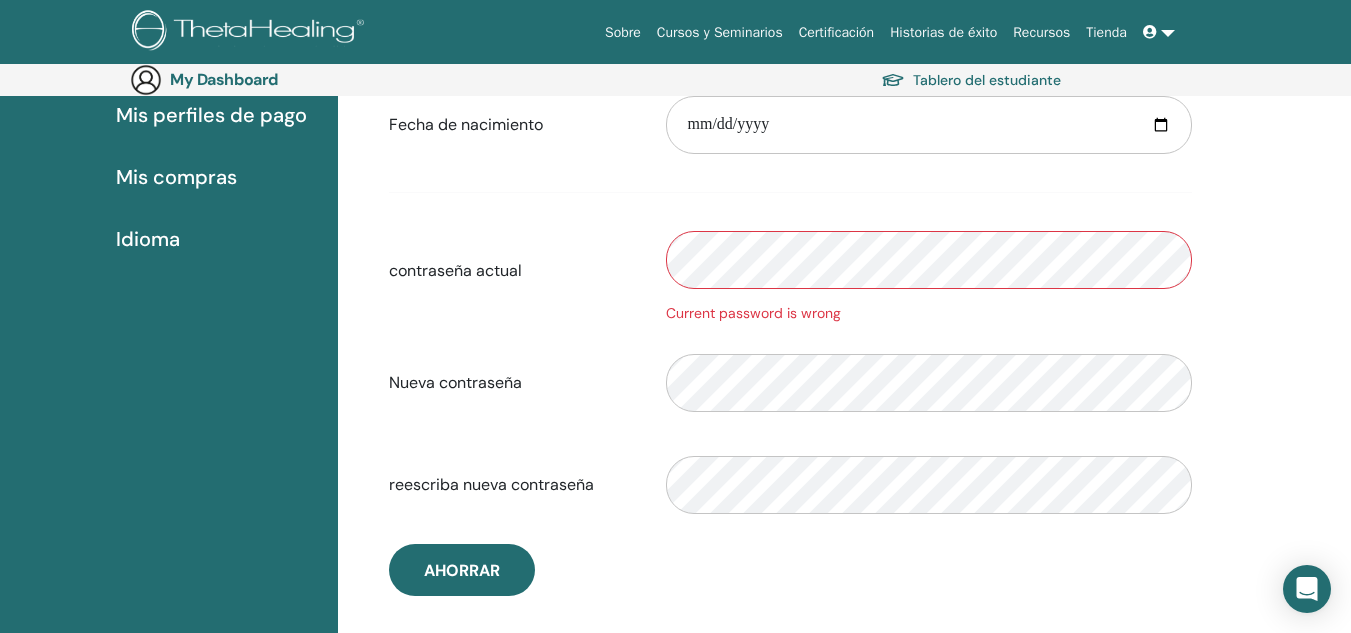 scroll, scrollTop: 732, scrollLeft: 0, axis: vertical 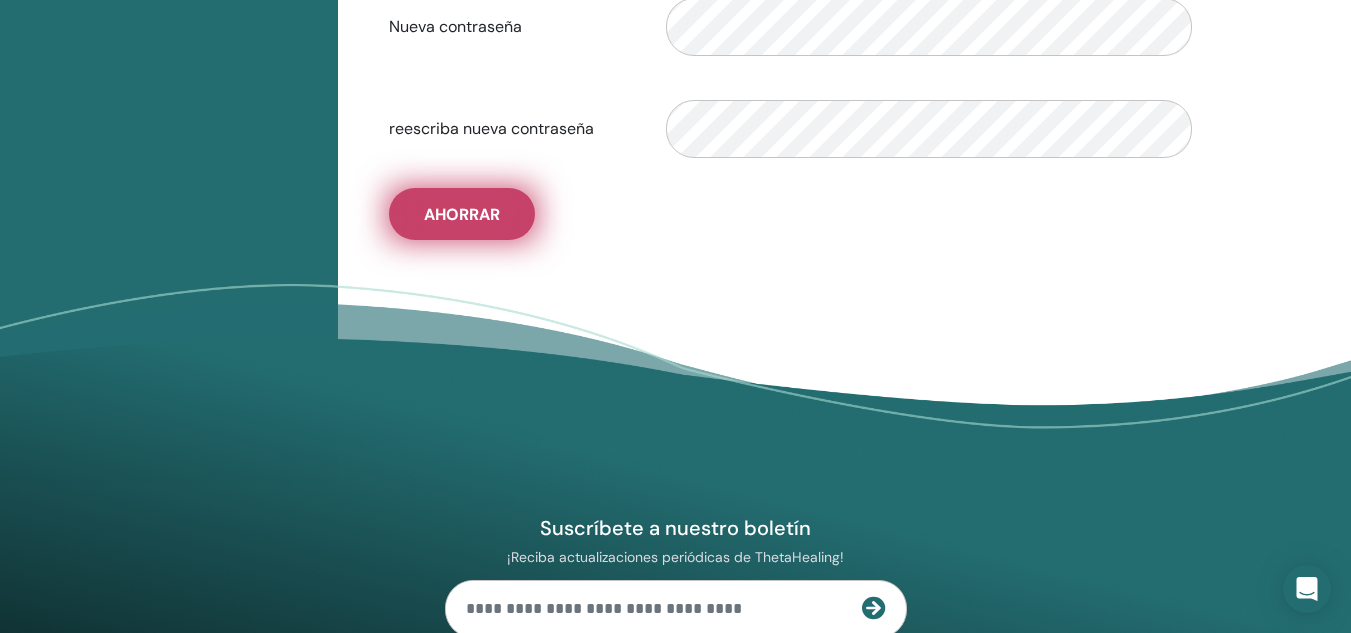 click on "Ahorrar" at bounding box center (462, 214) 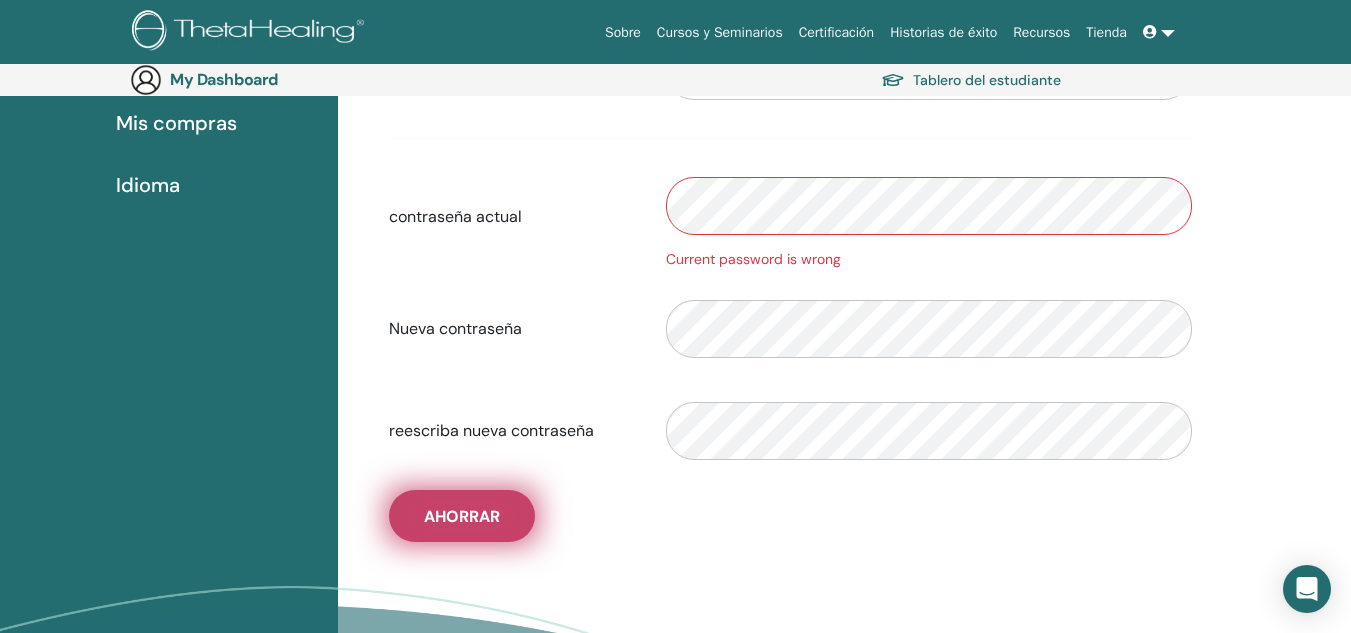 scroll, scrollTop: 432, scrollLeft: 0, axis: vertical 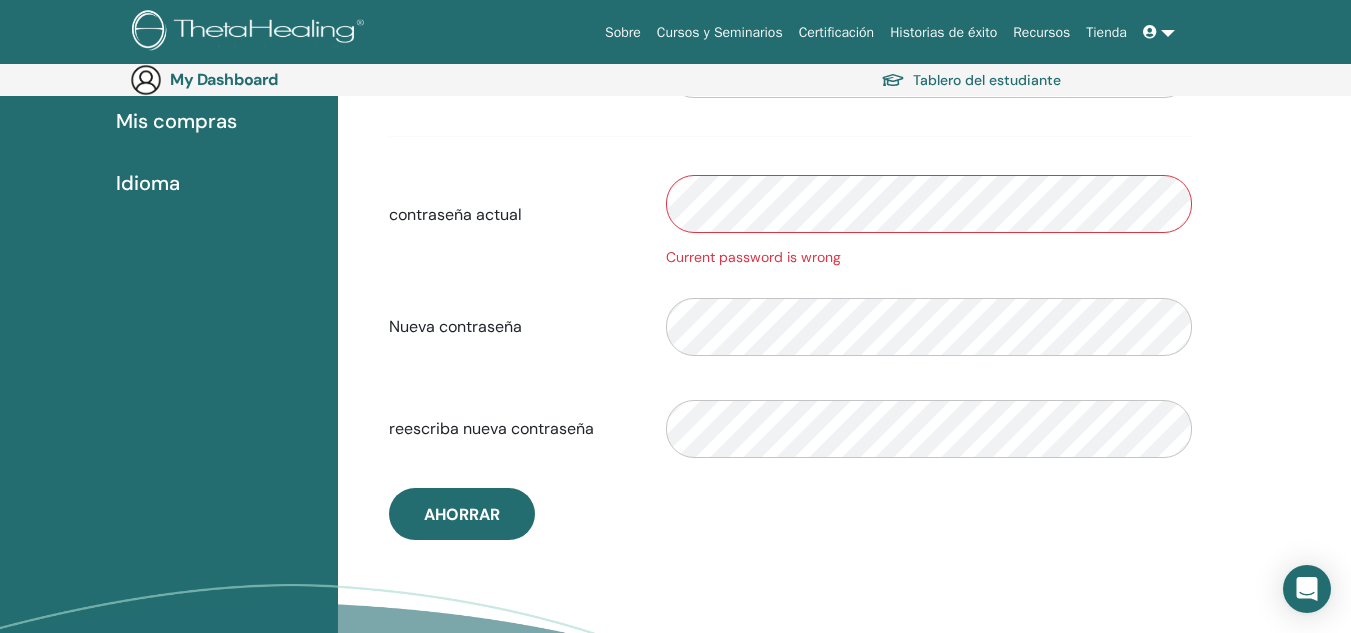 click on "Cuenta
Perfil básico
Mi plan de perfil
mis Suscripciónes
Mis perfiles de pago
Mis compras" at bounding box center (675, 282) 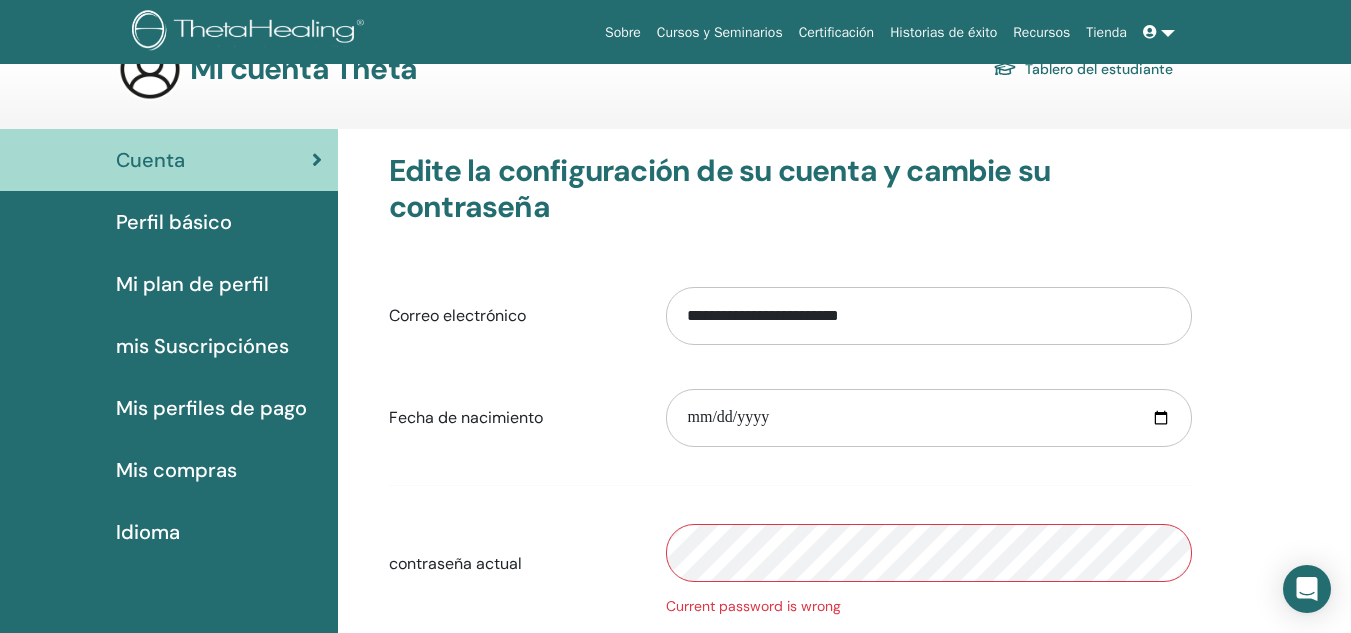 scroll, scrollTop: 0, scrollLeft: 0, axis: both 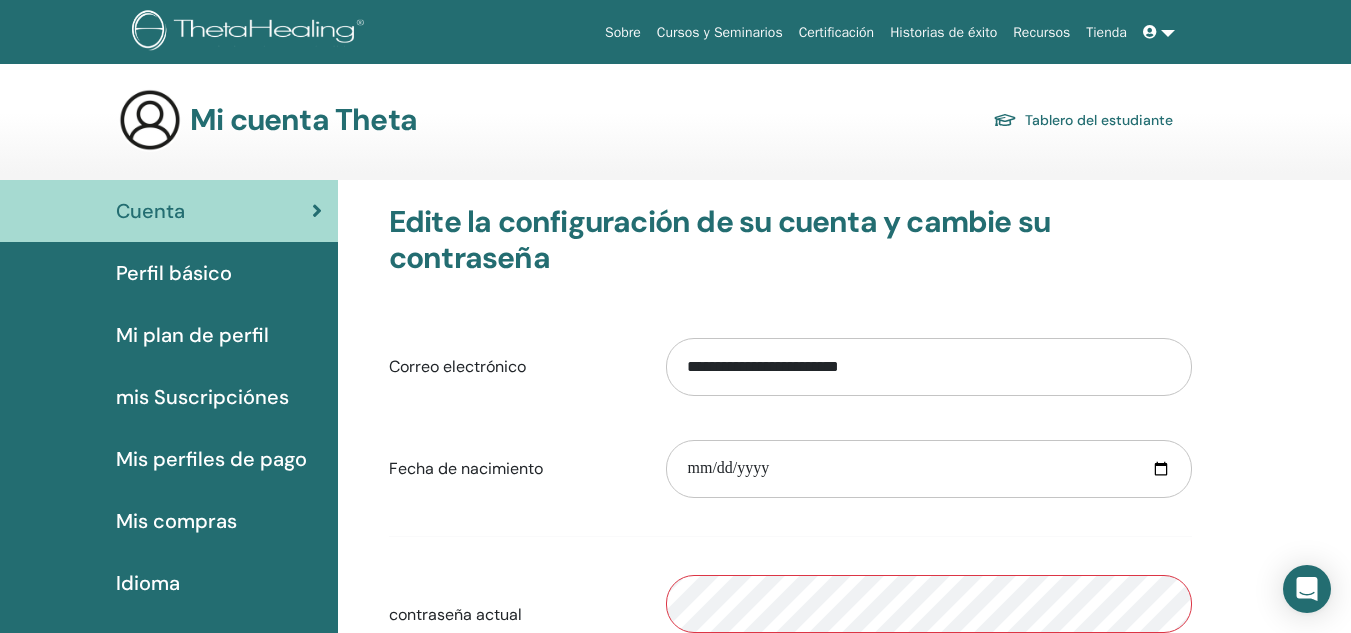 click on "Mi plan de perfil" at bounding box center (192, 335) 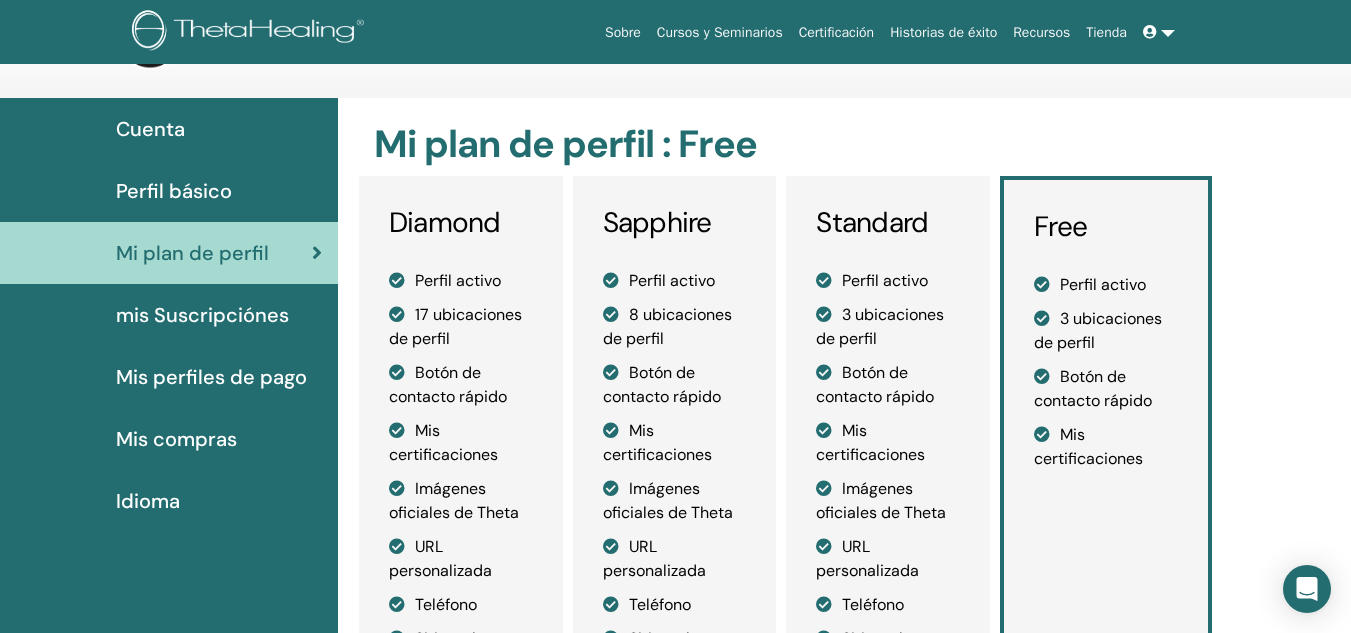 scroll, scrollTop: 0, scrollLeft: 0, axis: both 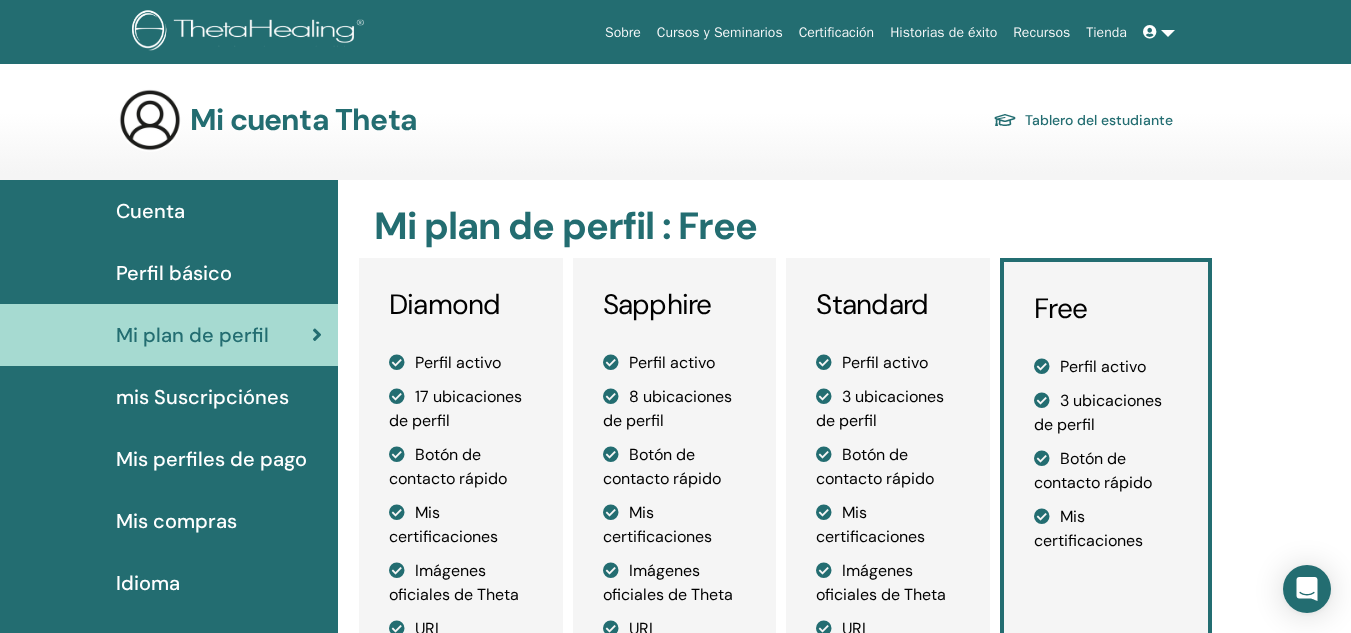 click at bounding box center [1150, 32] 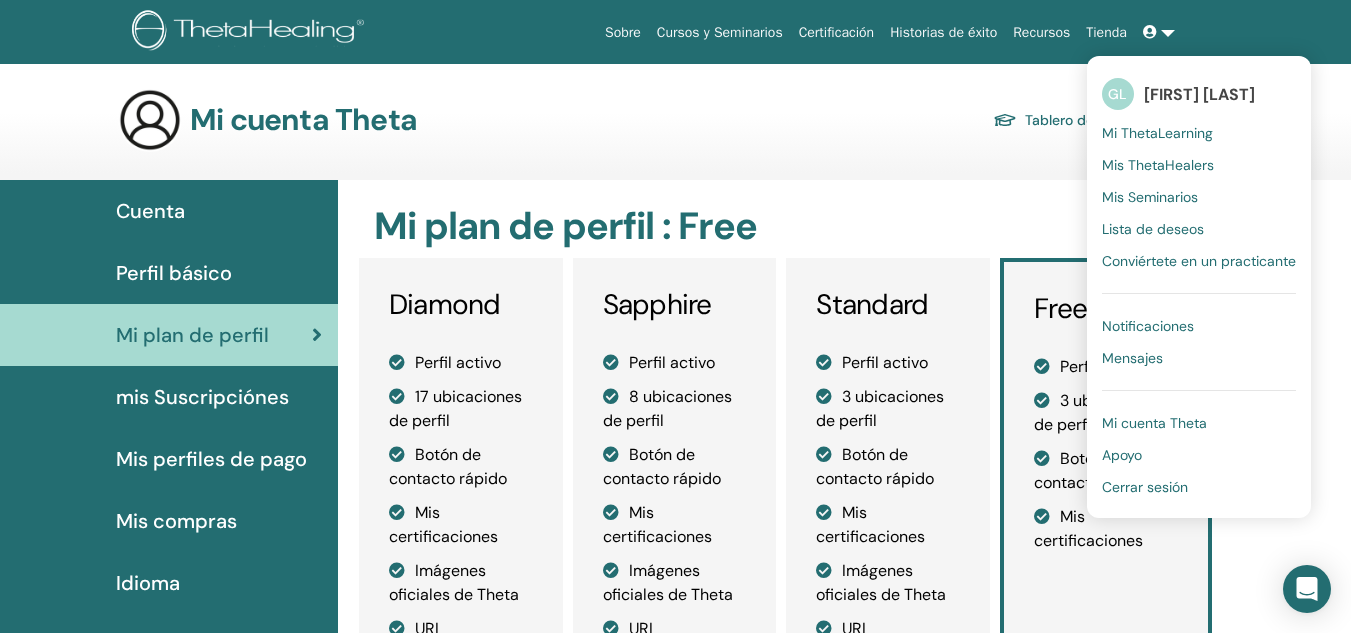 click on "Mi cuenta Theta" at bounding box center [1154, 423] 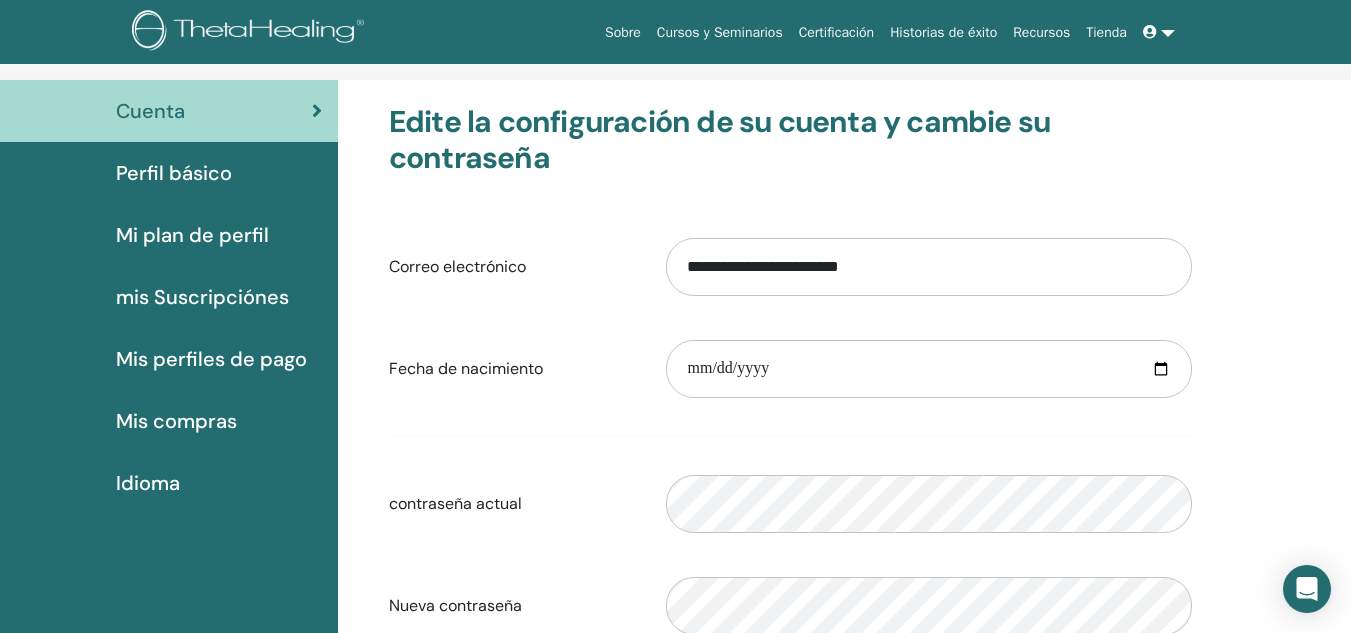 scroll, scrollTop: 232, scrollLeft: 0, axis: vertical 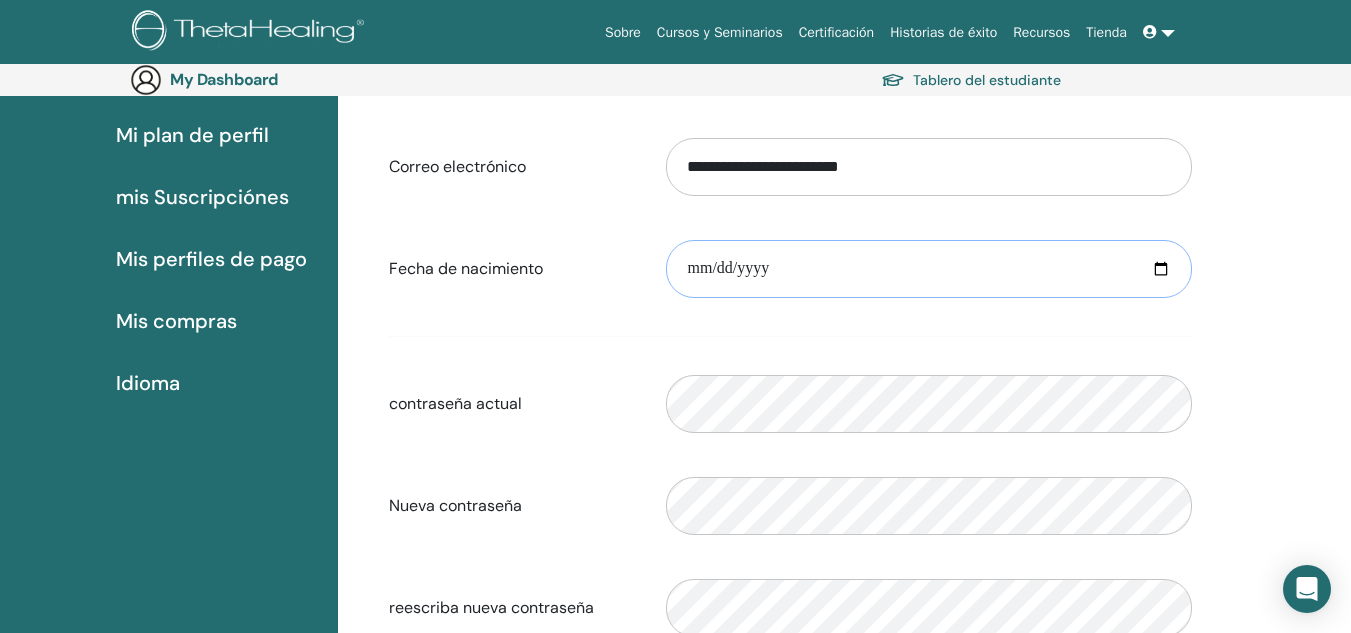 click at bounding box center [929, 269] 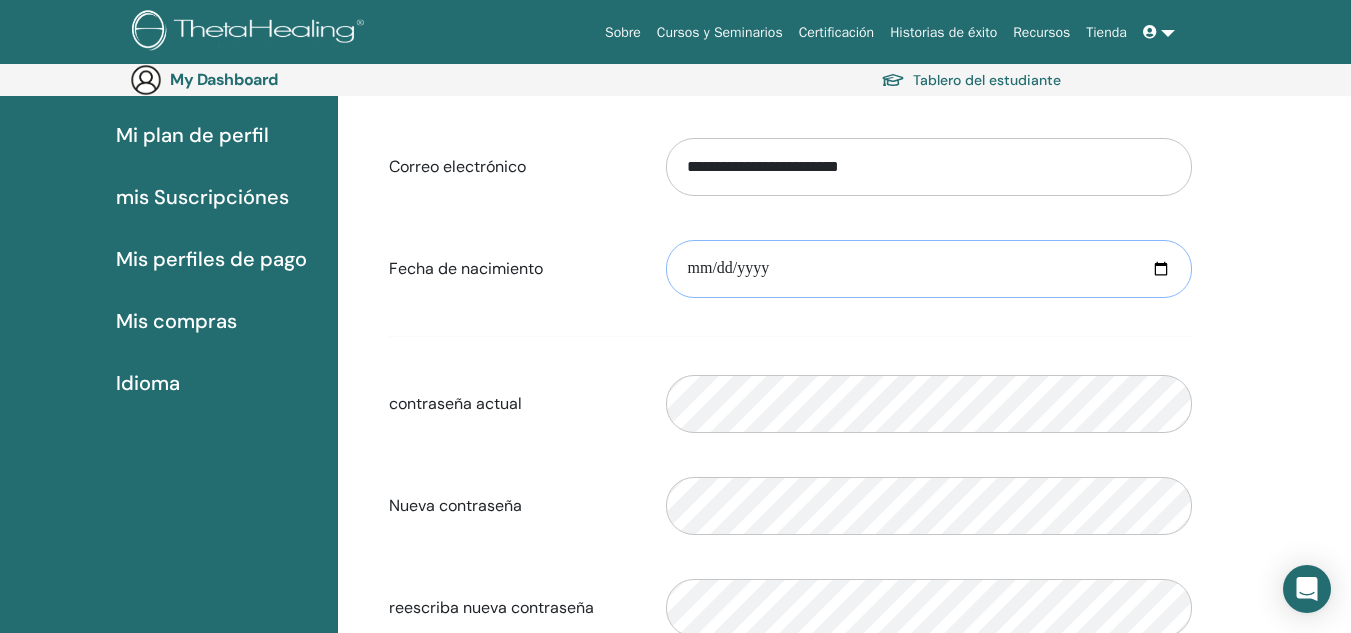 type on "**********" 